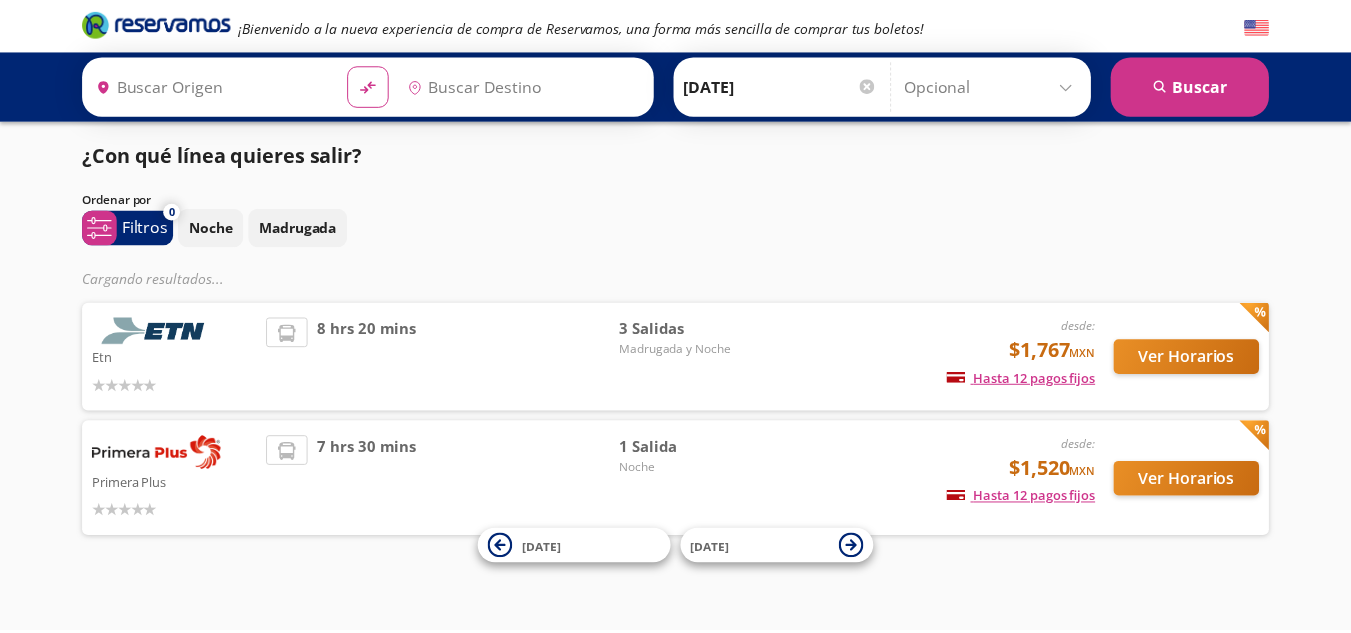 scroll, scrollTop: 0, scrollLeft: 0, axis: both 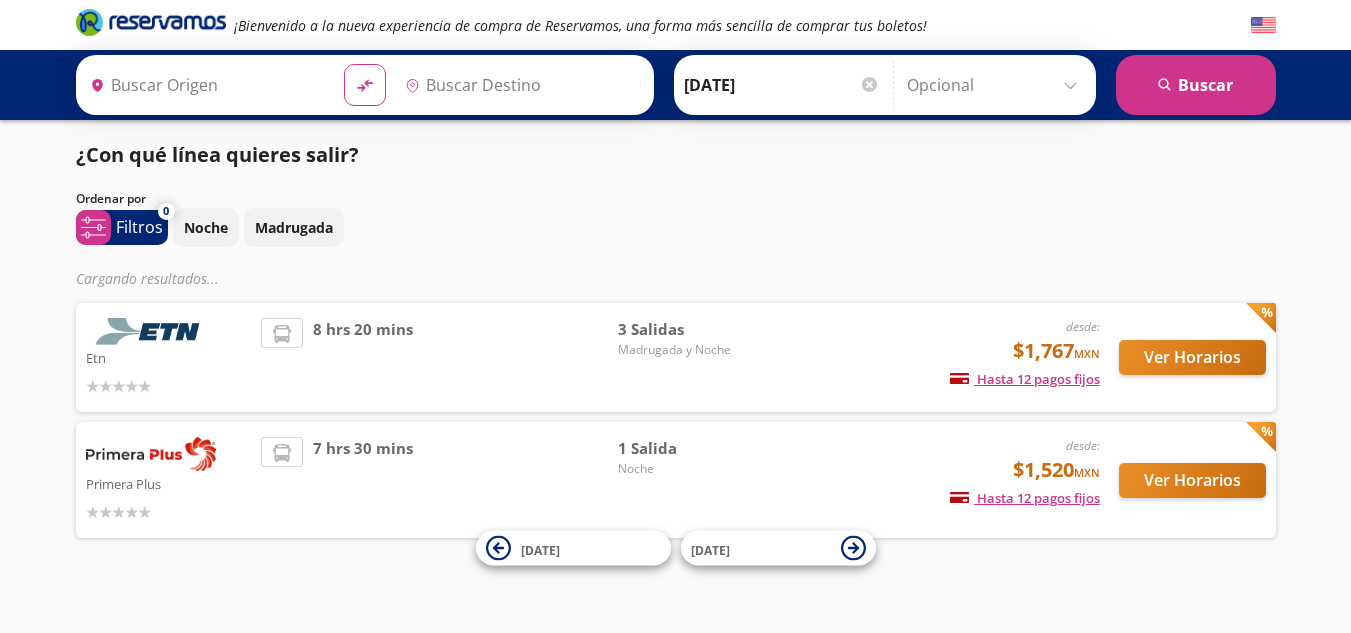 type on "[GEOGRAPHIC_DATA], [GEOGRAPHIC_DATA]" 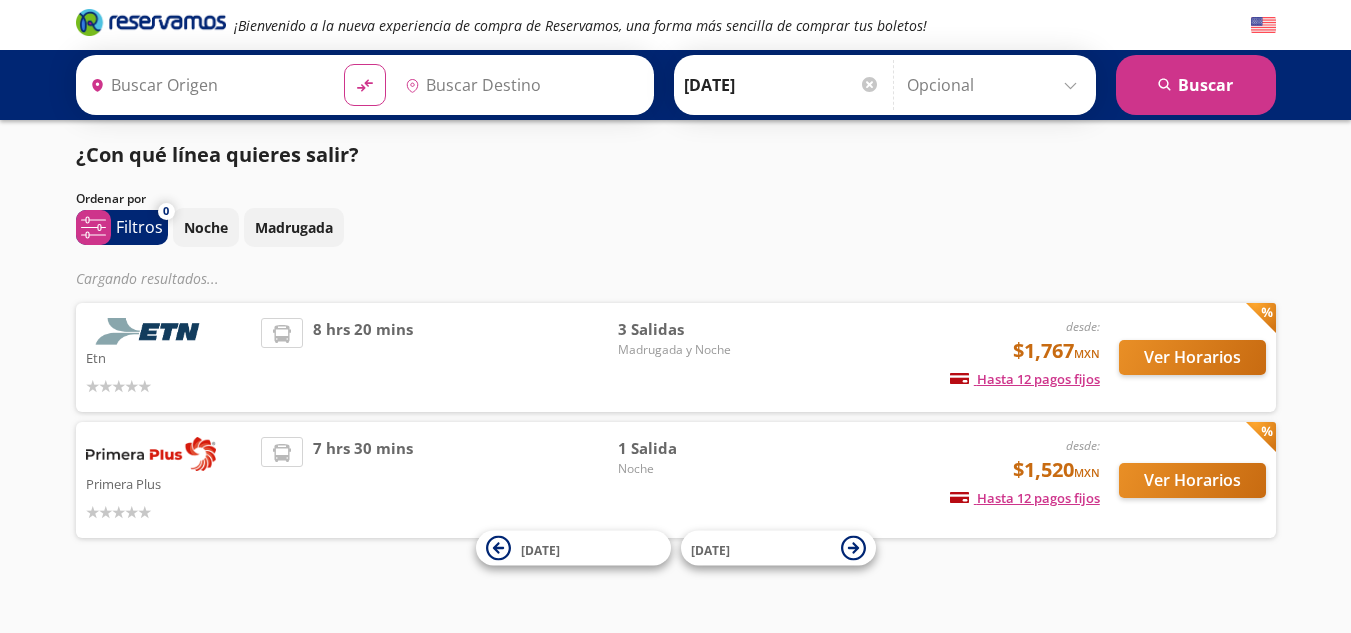 type on "[GEOGRAPHIC_DATA], [GEOGRAPHIC_DATA]" 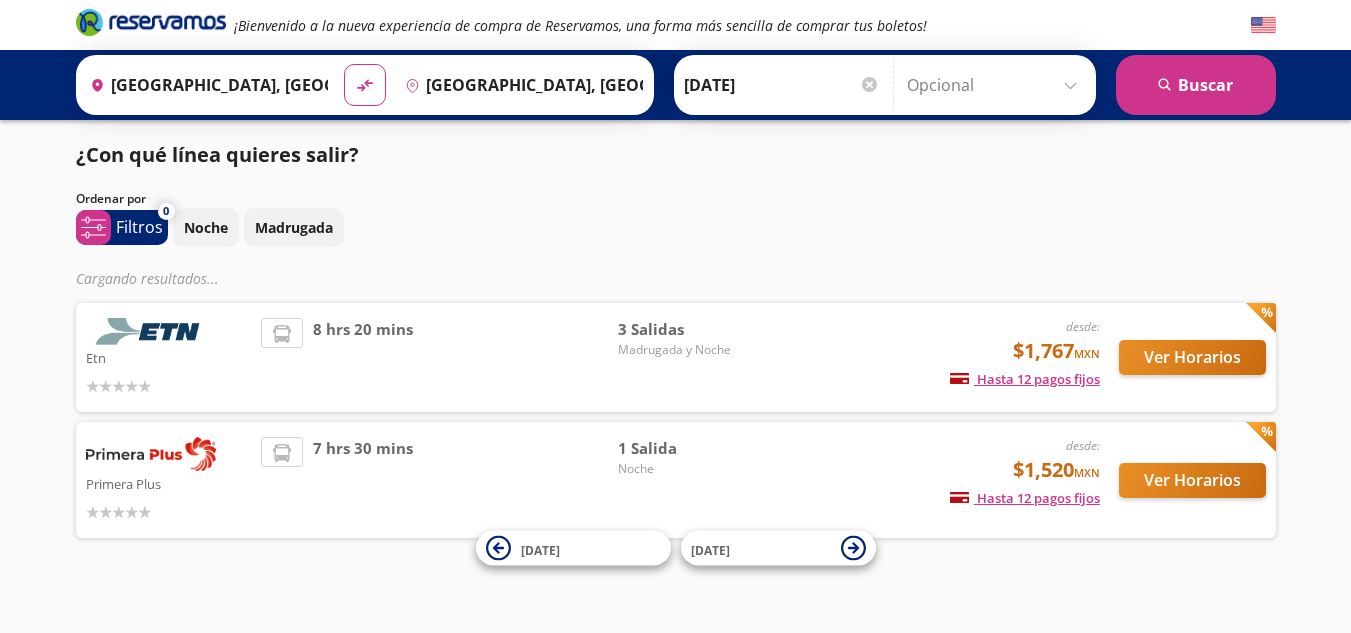 scroll, scrollTop: 0, scrollLeft: 0, axis: both 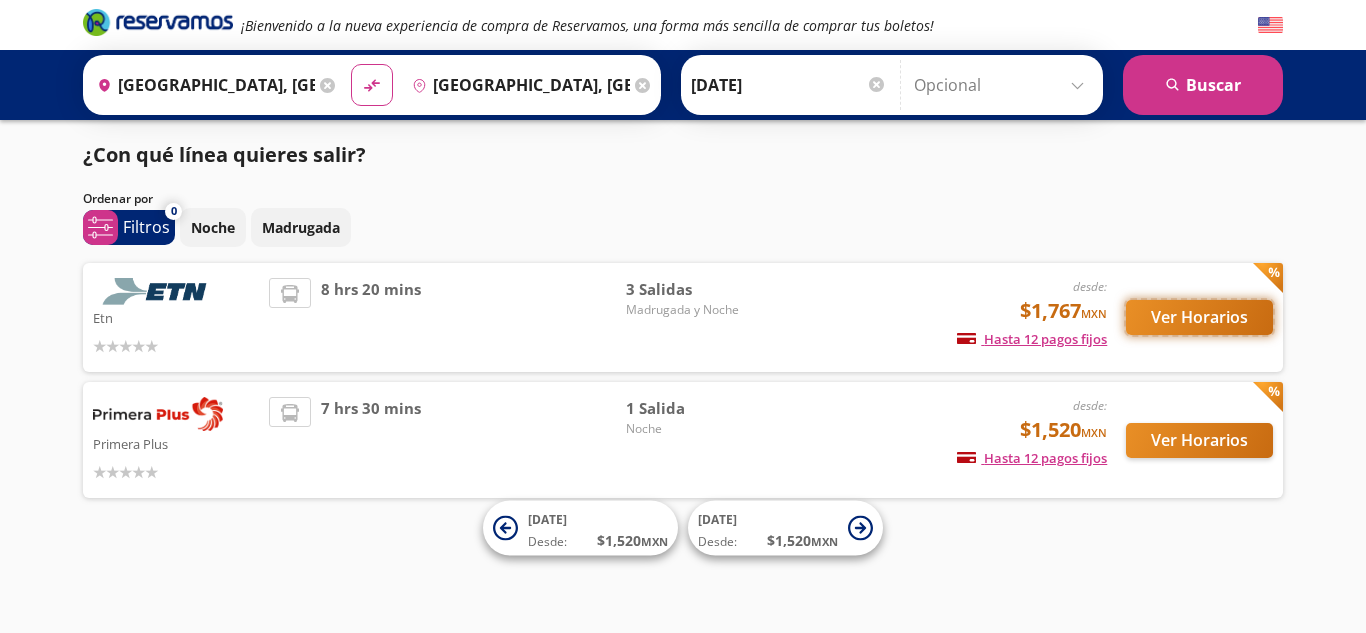 click on "Ver Horarios" at bounding box center [1199, 317] 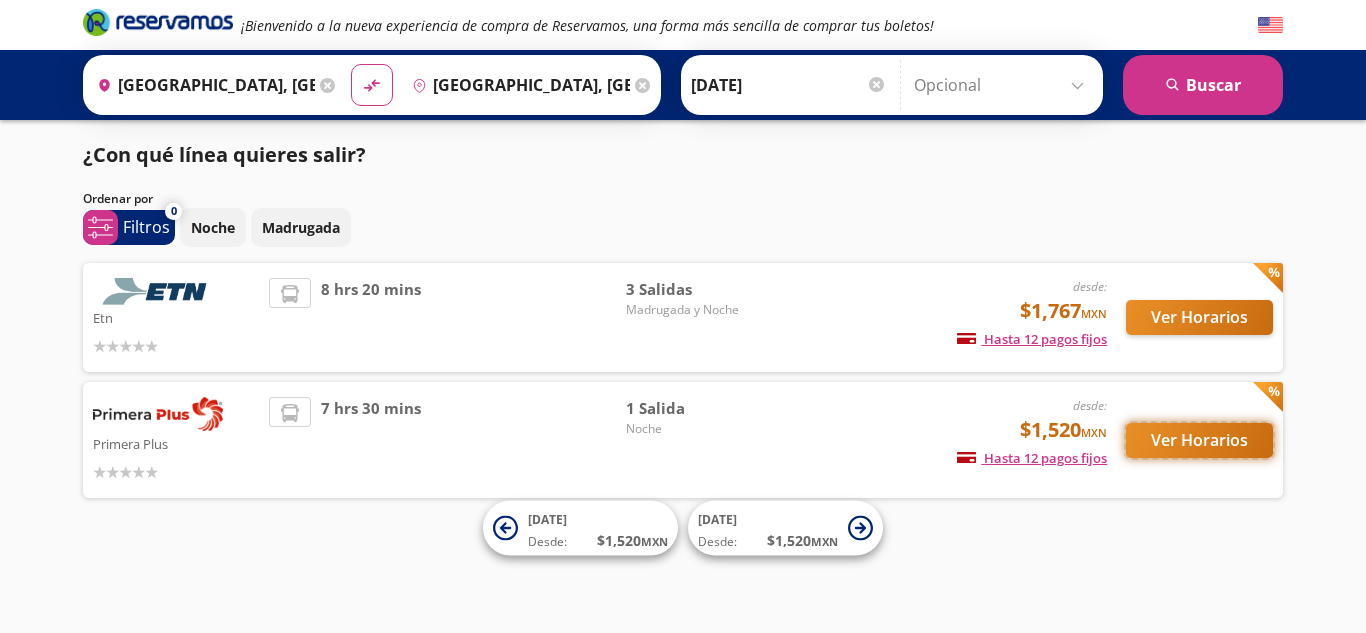 click on "Ver Horarios" at bounding box center [1199, 440] 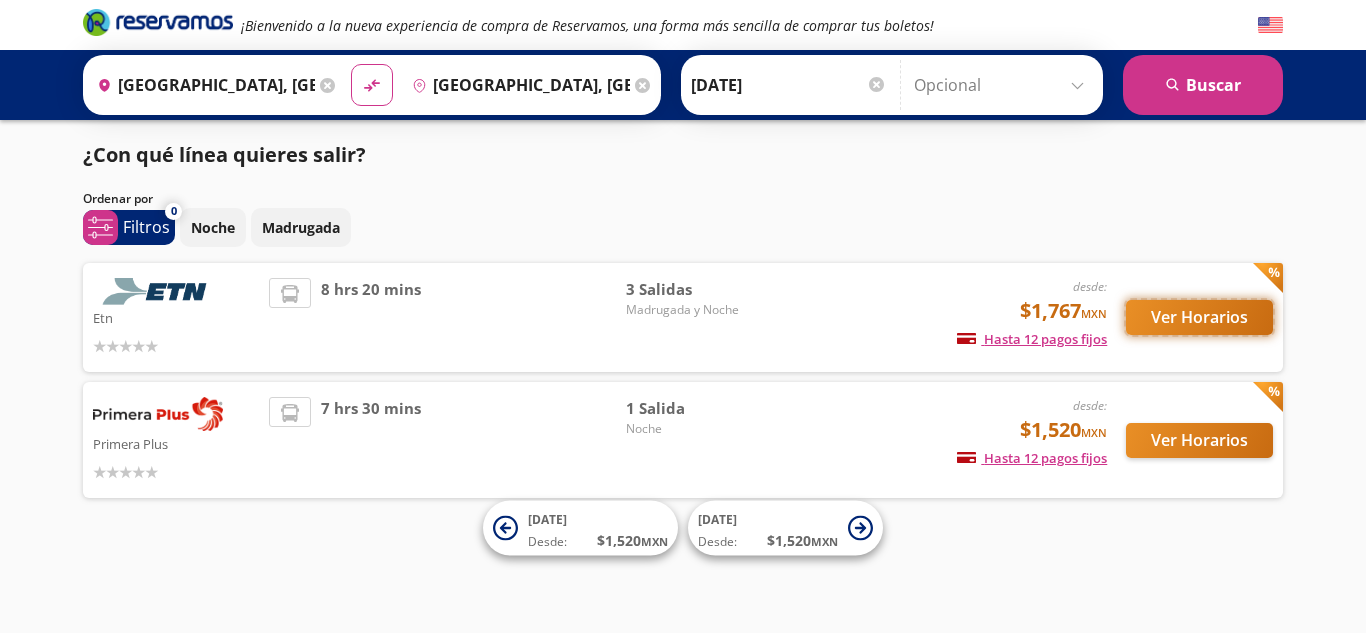click on "Ver Horarios" at bounding box center [1199, 317] 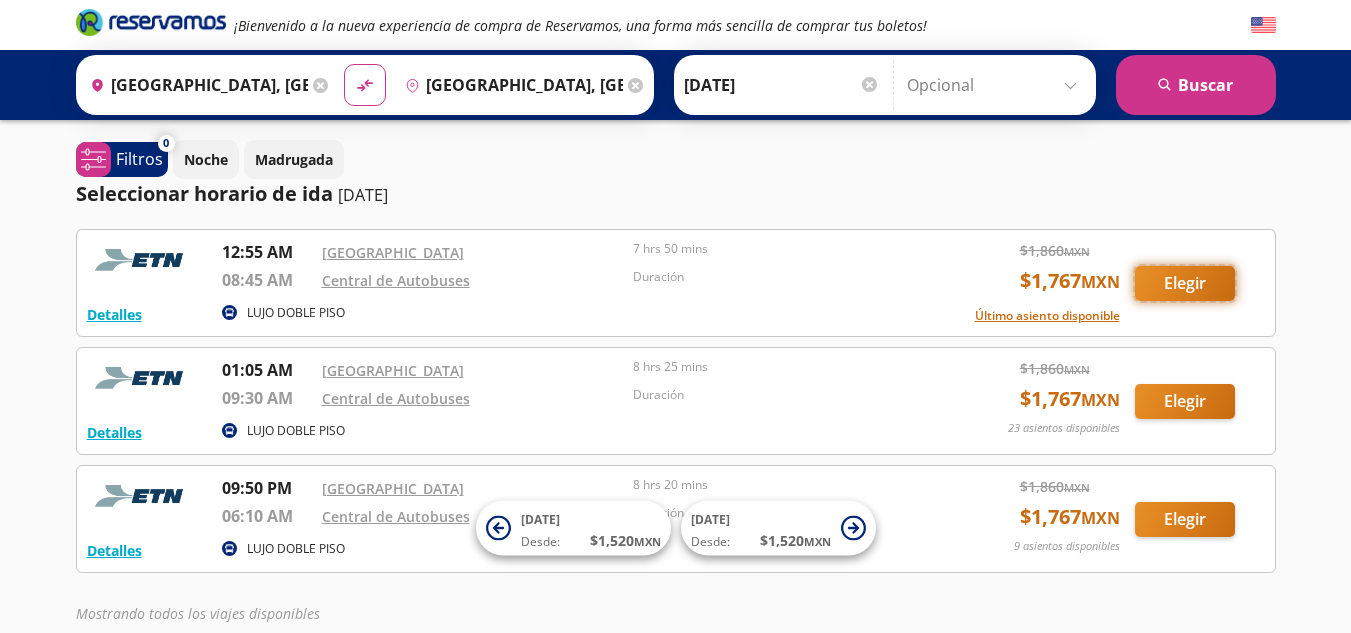 click on "Elegir" at bounding box center [1185, 283] 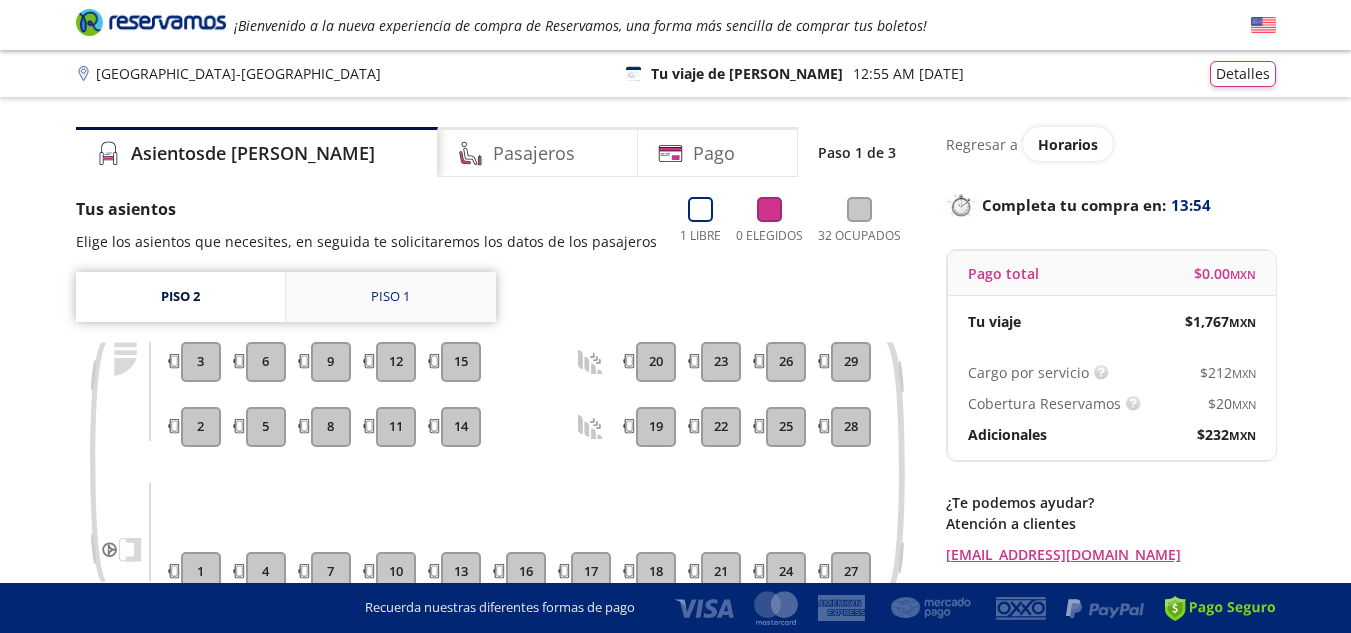 click on "Piso 1" at bounding box center [391, 297] 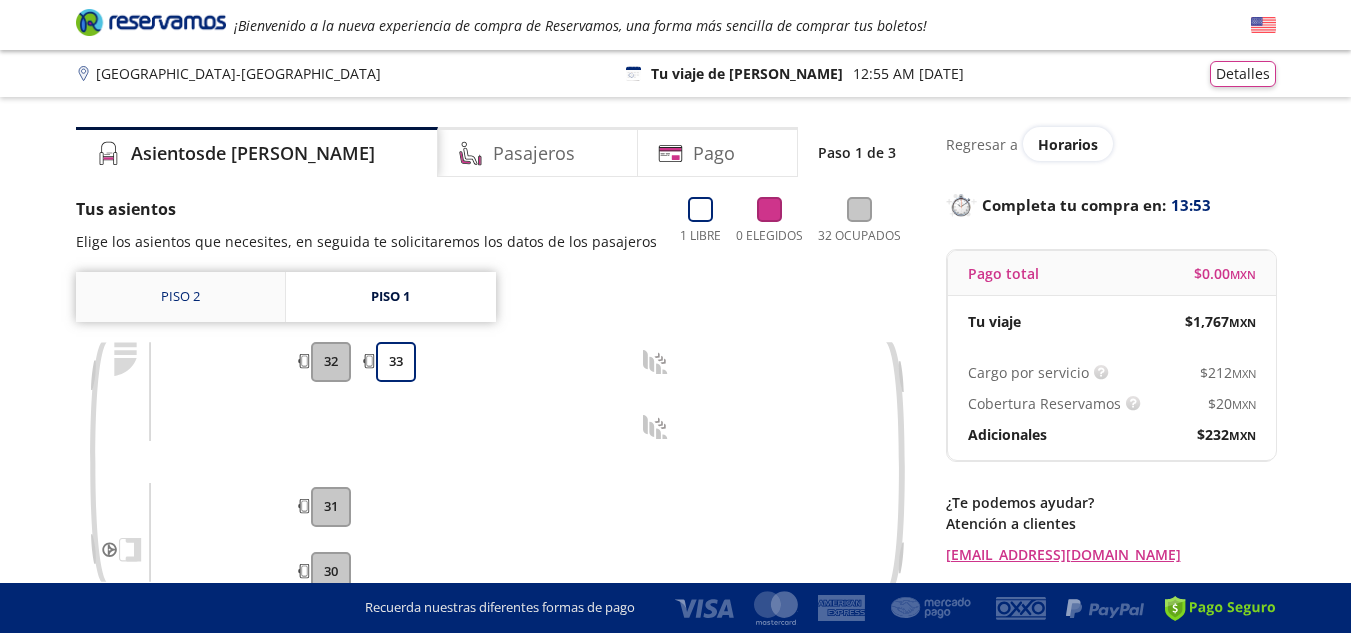 click on "Piso 2" at bounding box center [180, 297] 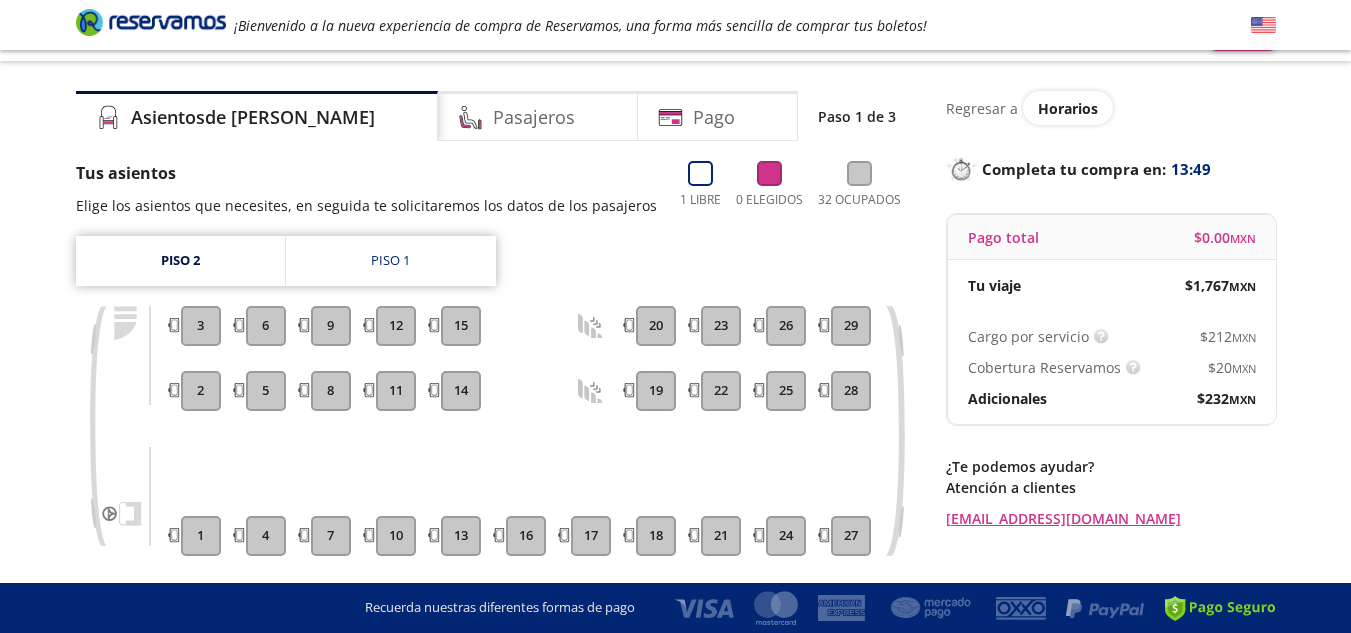scroll, scrollTop: 0, scrollLeft: 0, axis: both 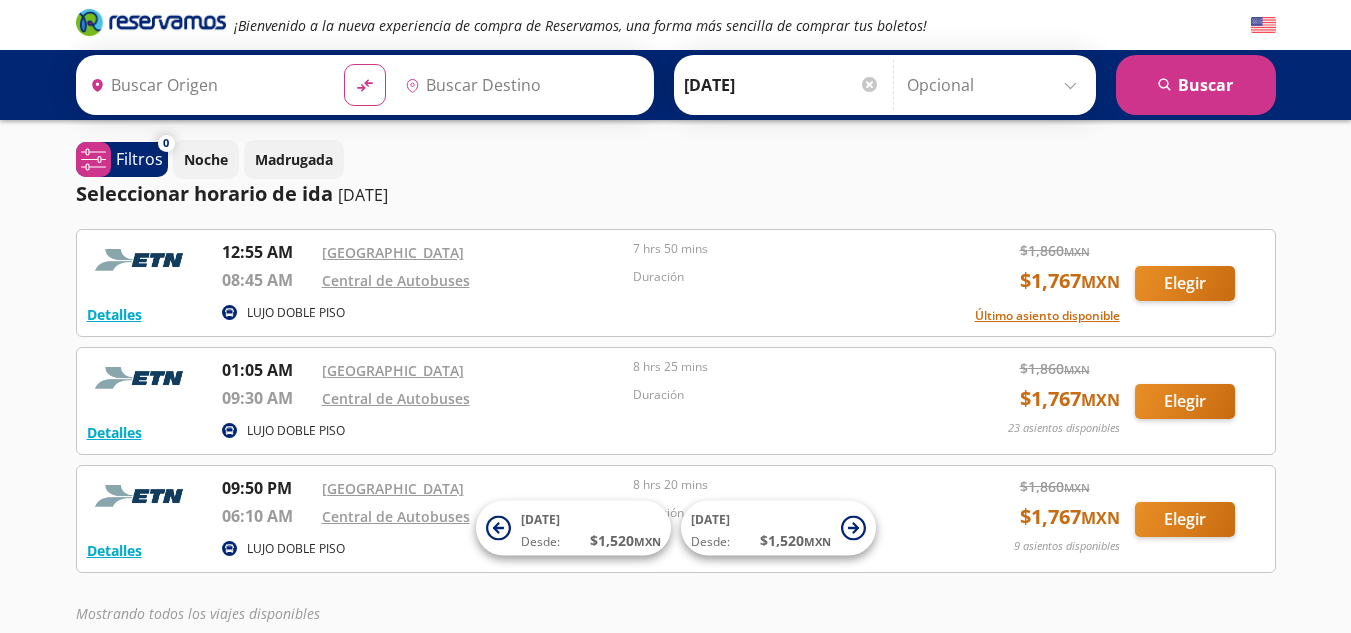 type on "[GEOGRAPHIC_DATA], [GEOGRAPHIC_DATA]" 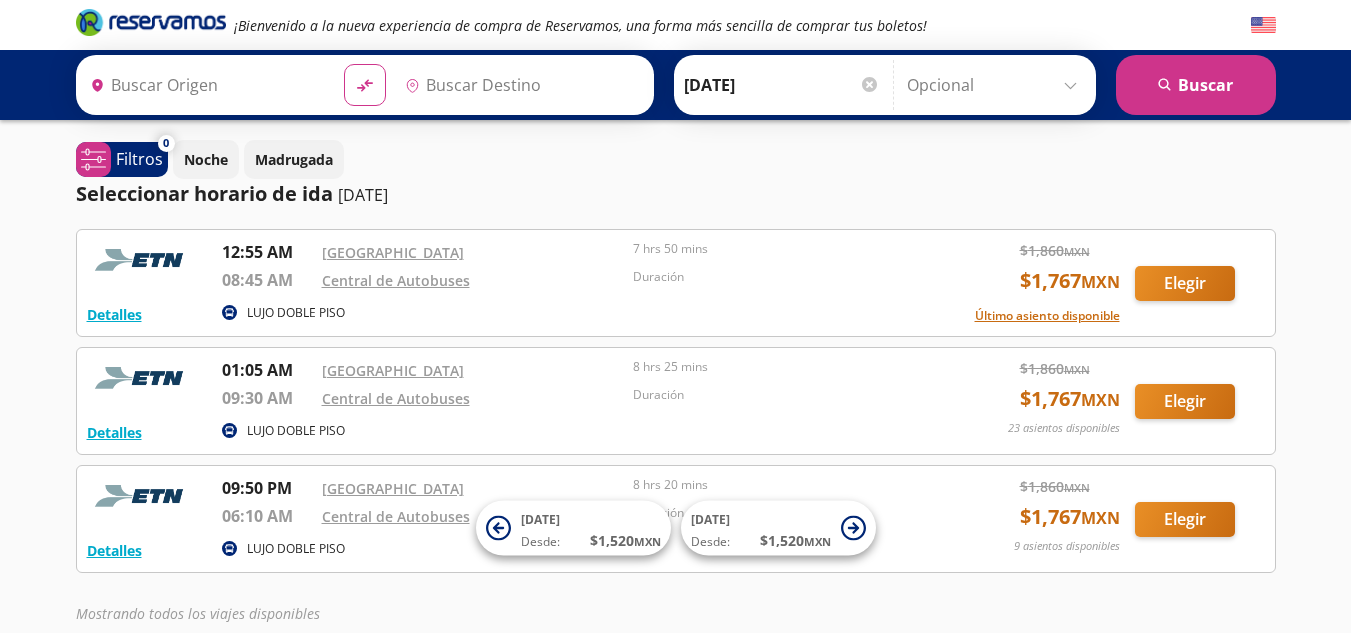 type on "[GEOGRAPHIC_DATA], [GEOGRAPHIC_DATA]" 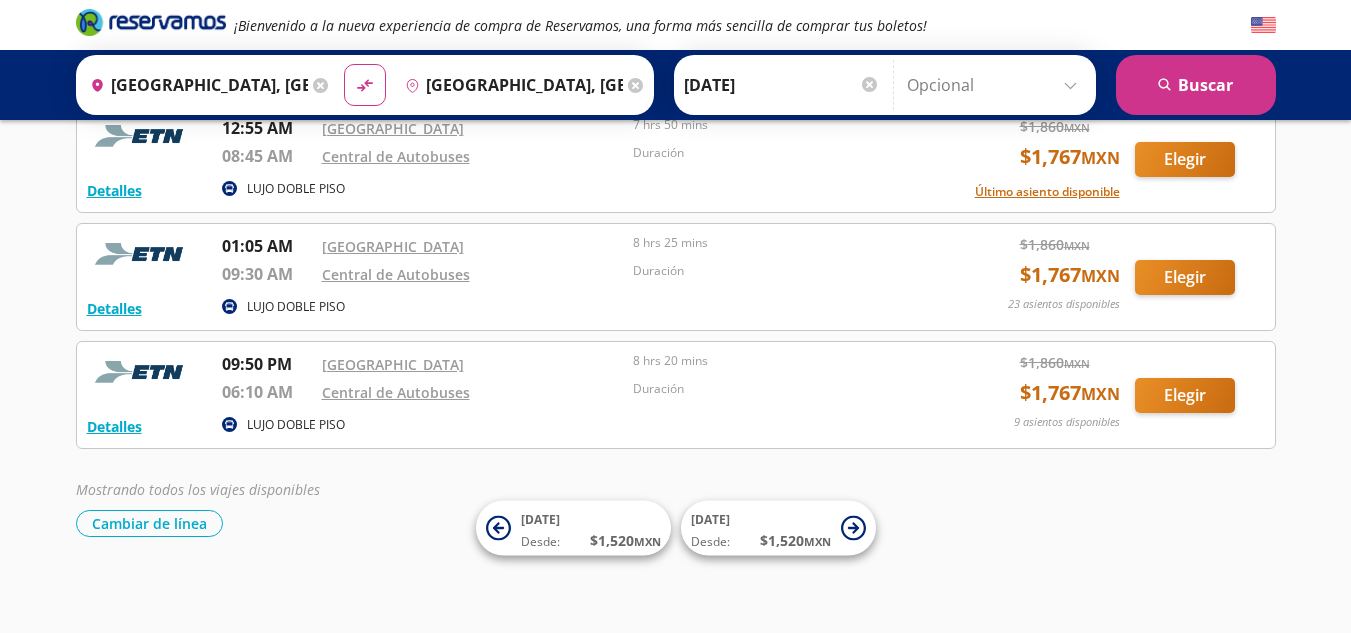 scroll, scrollTop: 128, scrollLeft: 0, axis: vertical 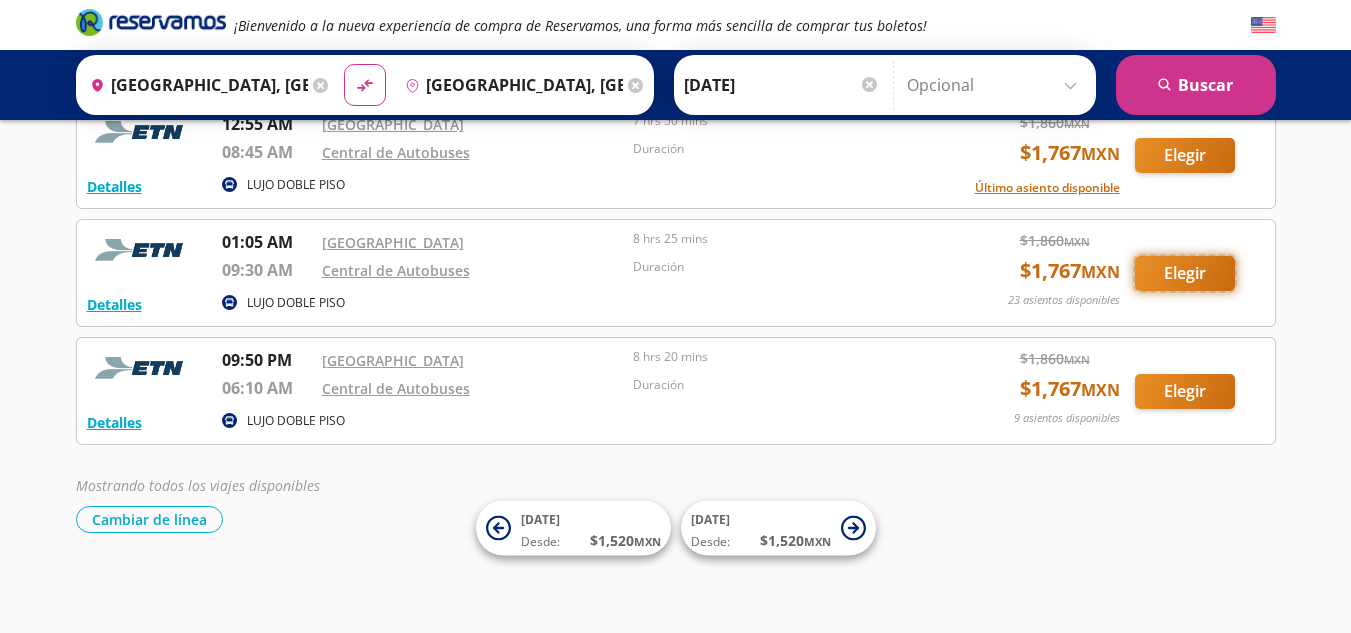 click on "Elegir" at bounding box center (1185, 273) 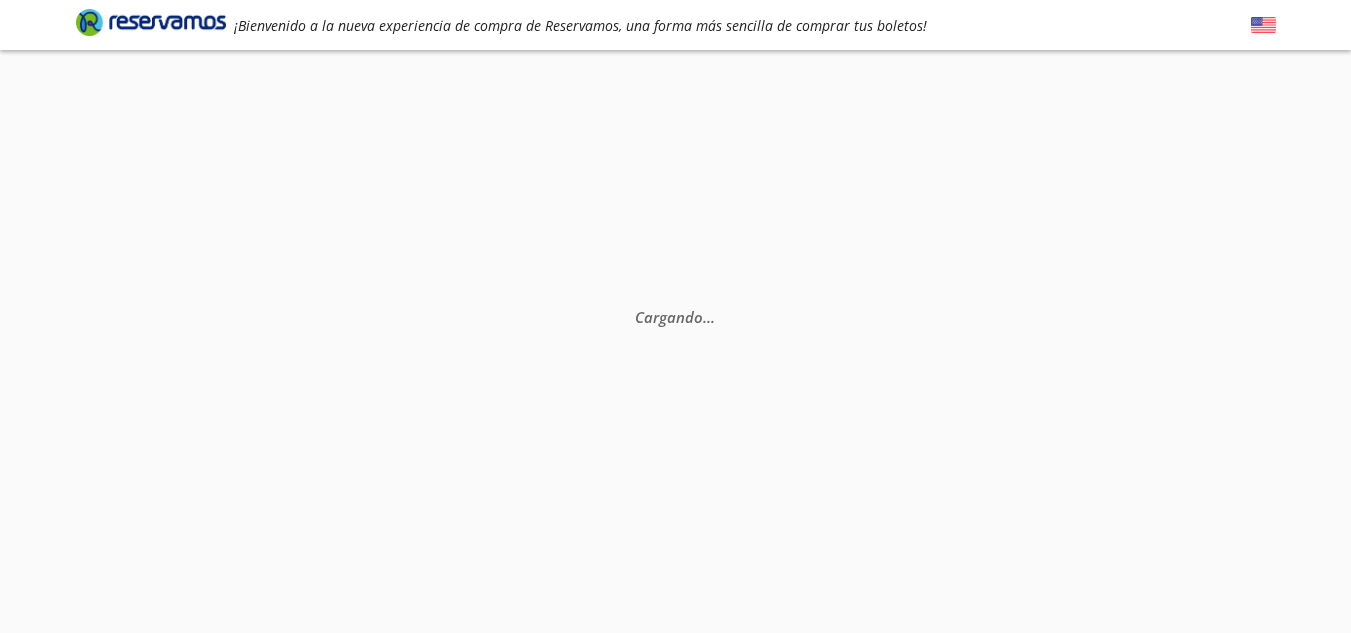 scroll, scrollTop: 0, scrollLeft: 0, axis: both 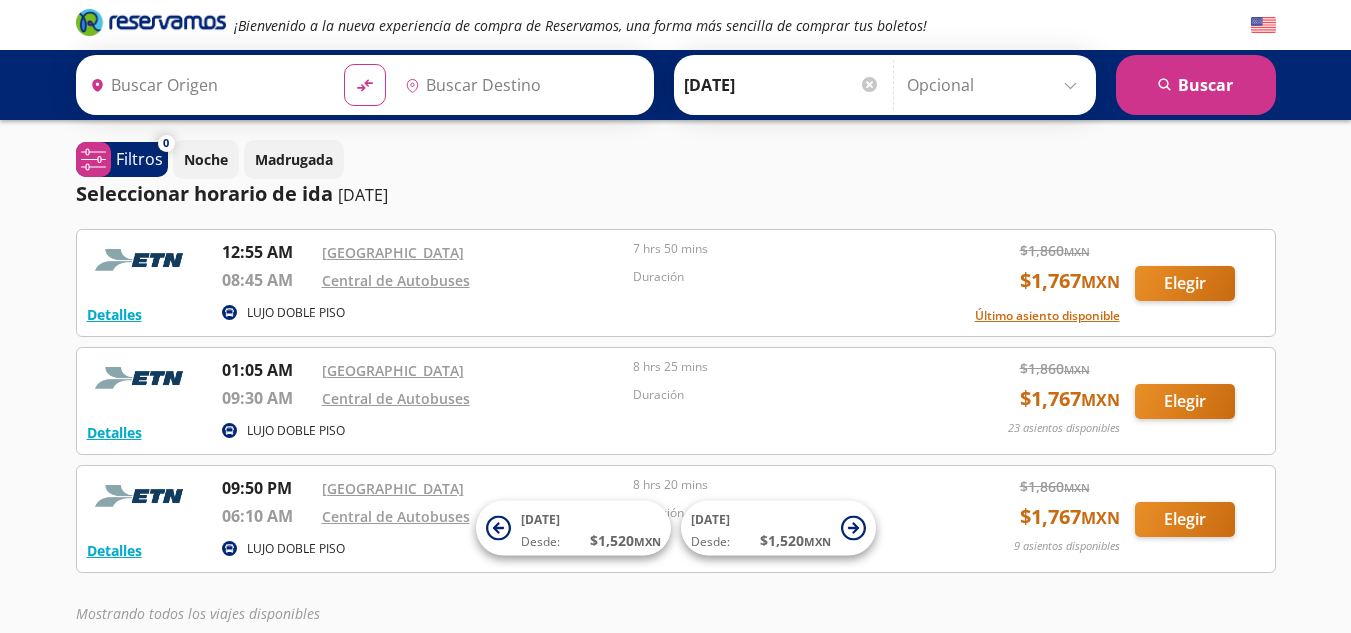 type on "[GEOGRAPHIC_DATA], [GEOGRAPHIC_DATA]" 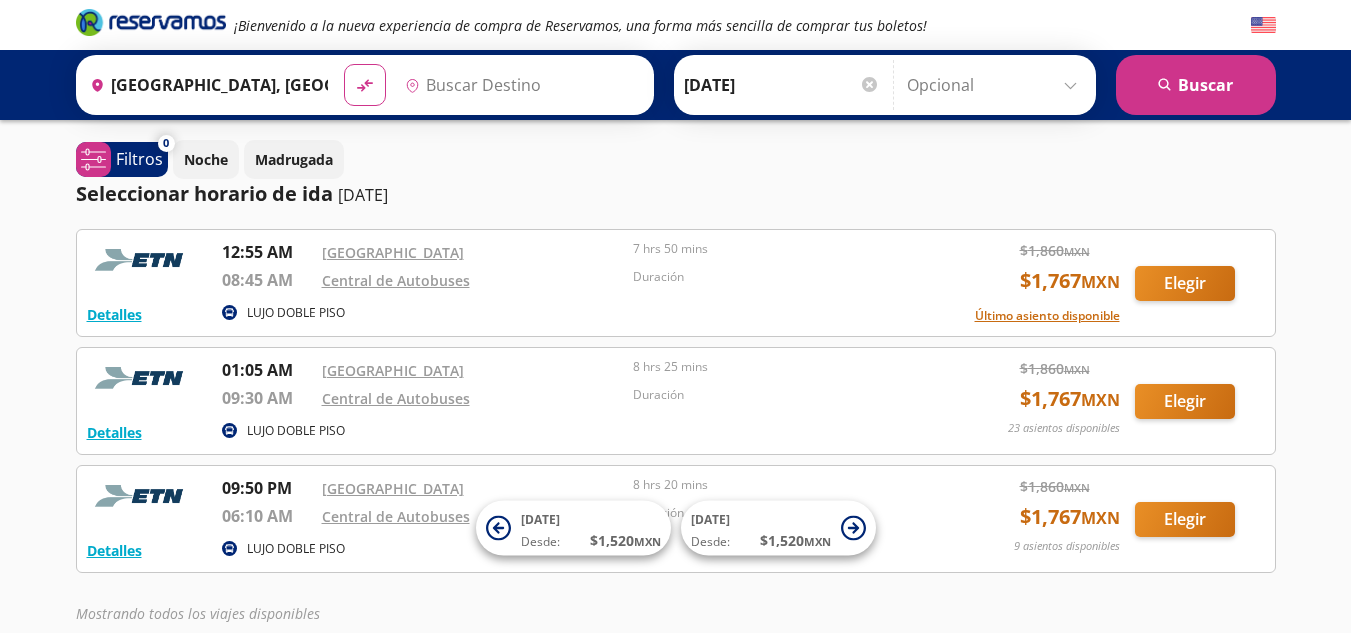 type on "[GEOGRAPHIC_DATA], [GEOGRAPHIC_DATA]" 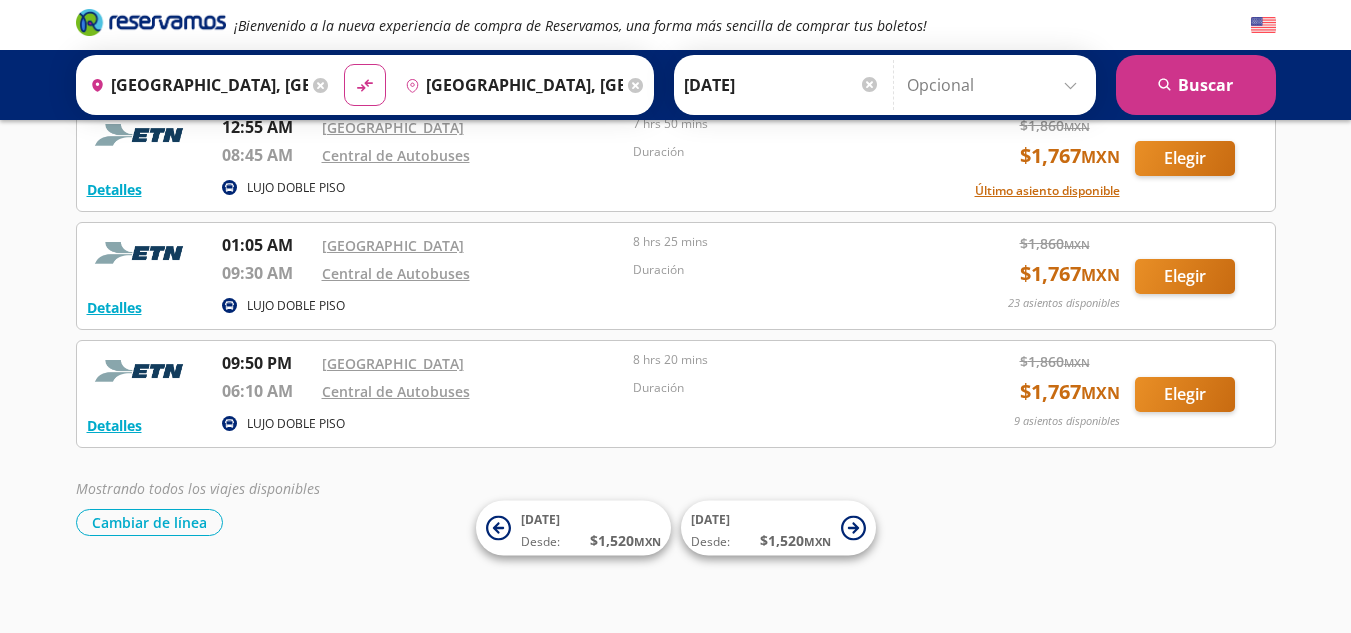 scroll, scrollTop: 128, scrollLeft: 0, axis: vertical 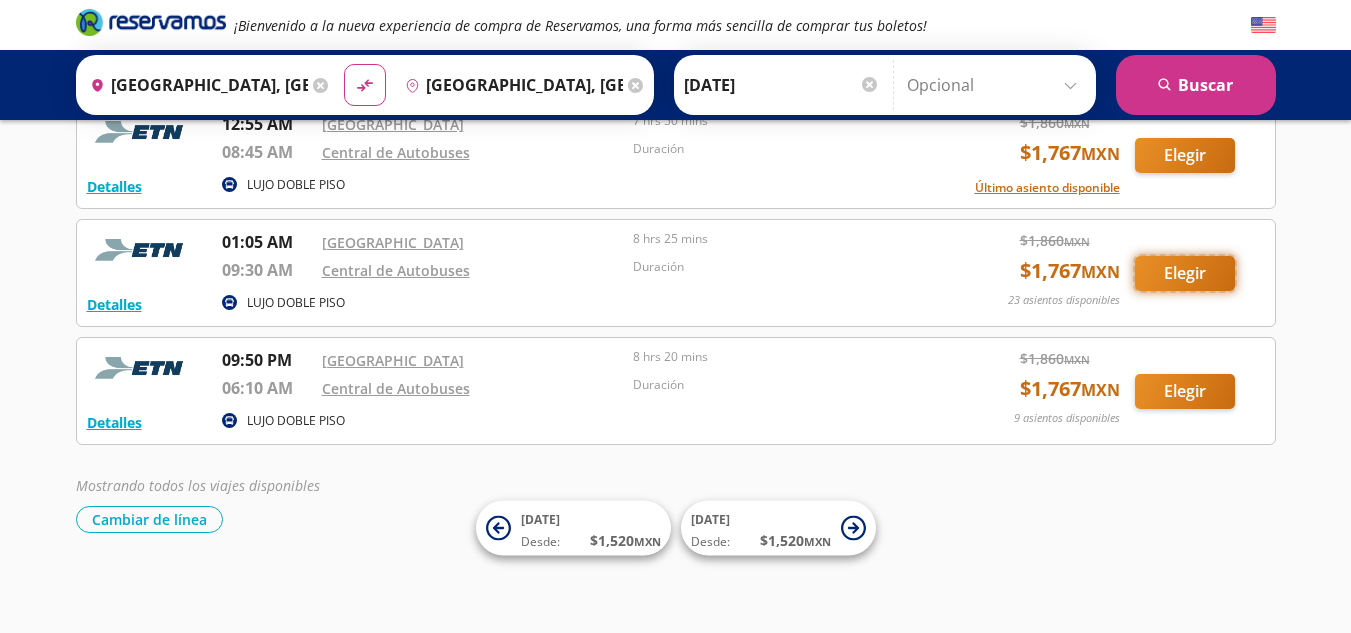 click on "Elegir" at bounding box center (1185, 273) 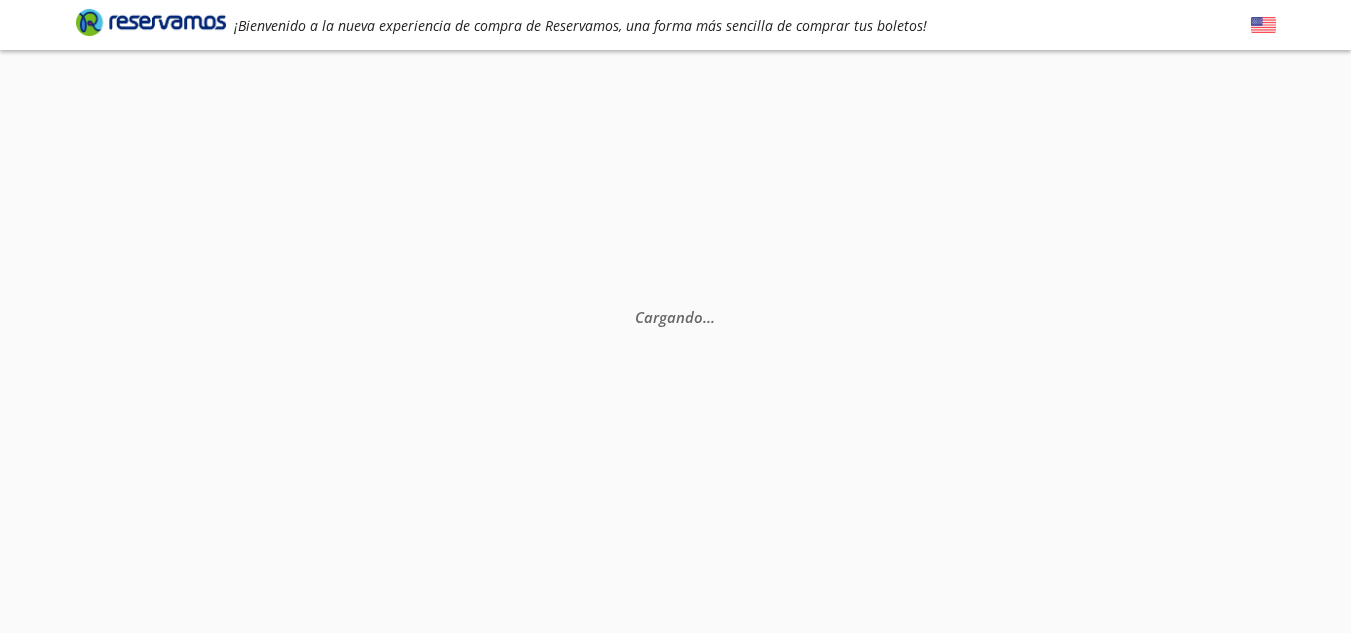 scroll, scrollTop: 0, scrollLeft: 0, axis: both 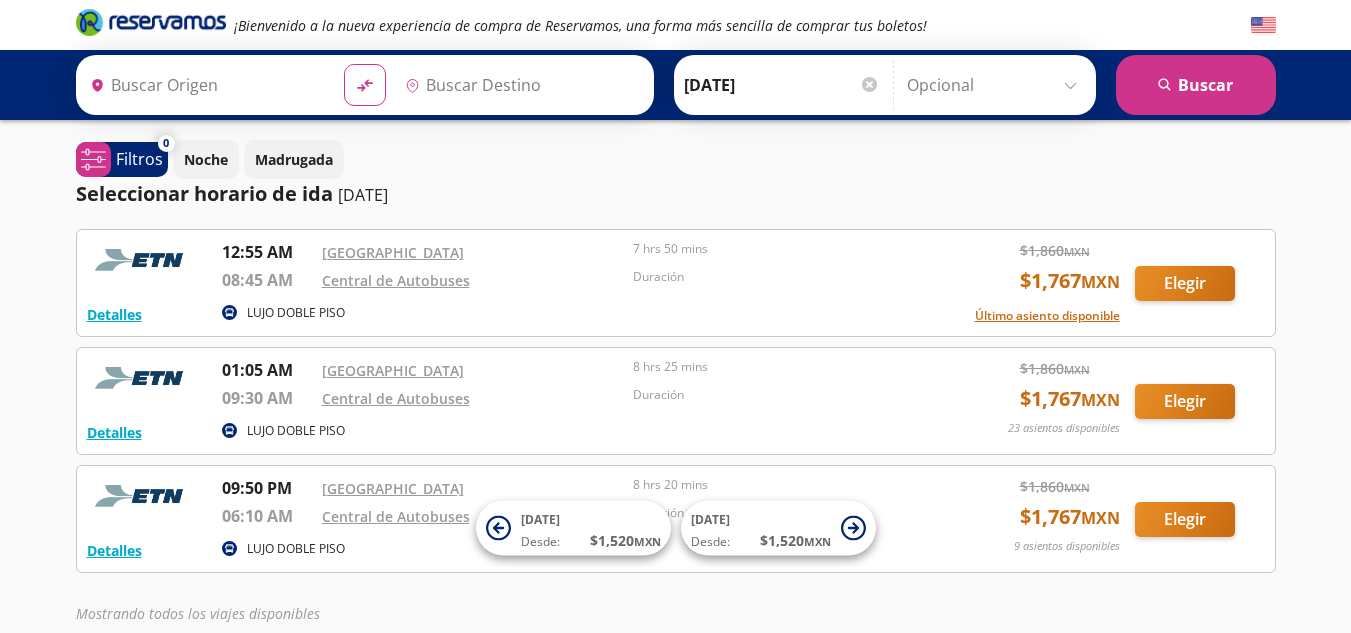 type on "[GEOGRAPHIC_DATA], [GEOGRAPHIC_DATA]" 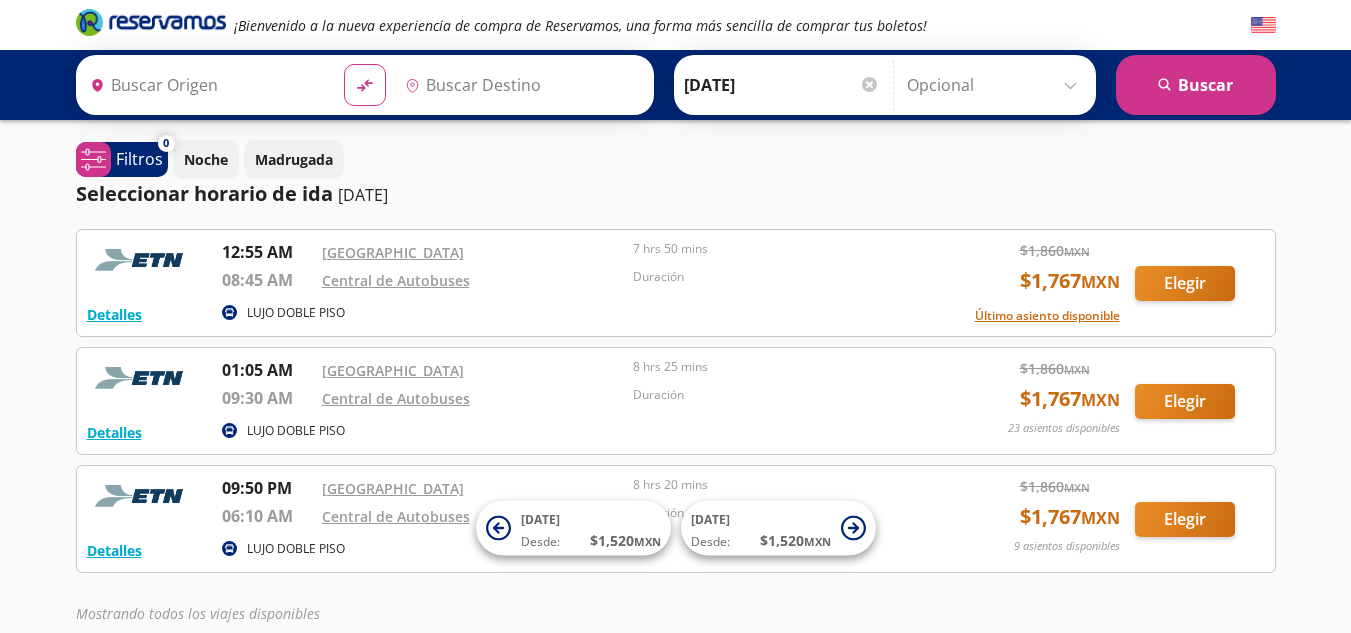type on "[GEOGRAPHIC_DATA], [GEOGRAPHIC_DATA]" 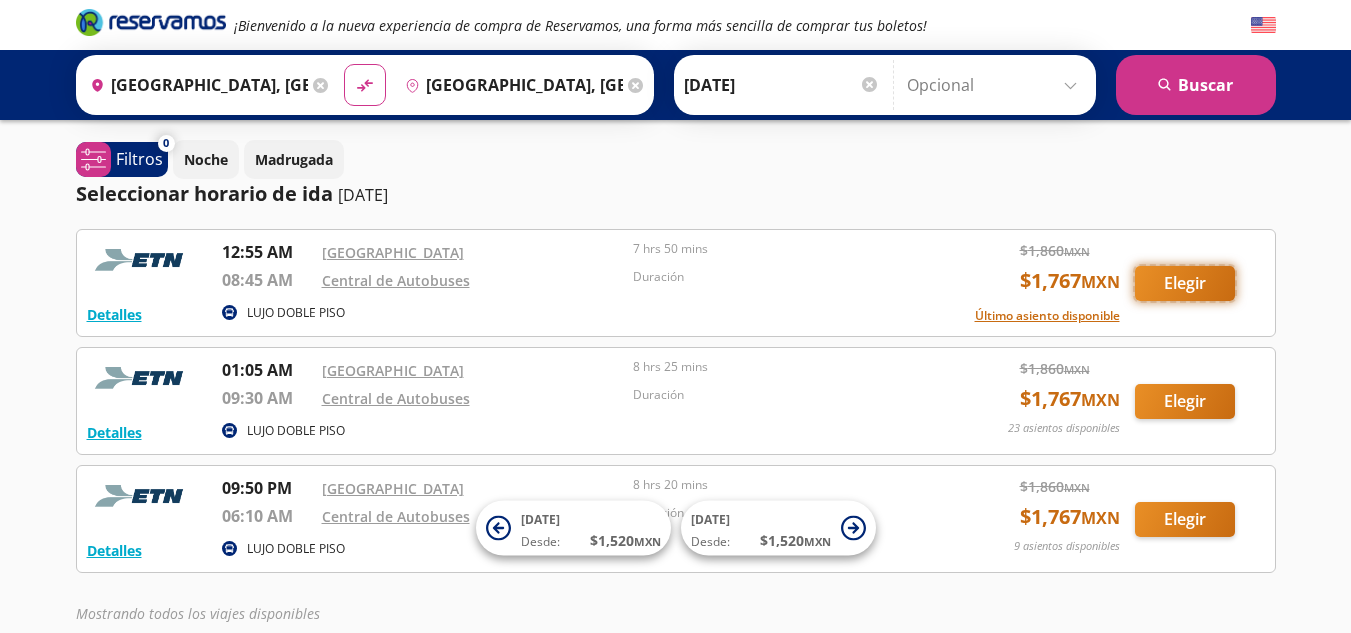 click on "Elegir" at bounding box center (1185, 283) 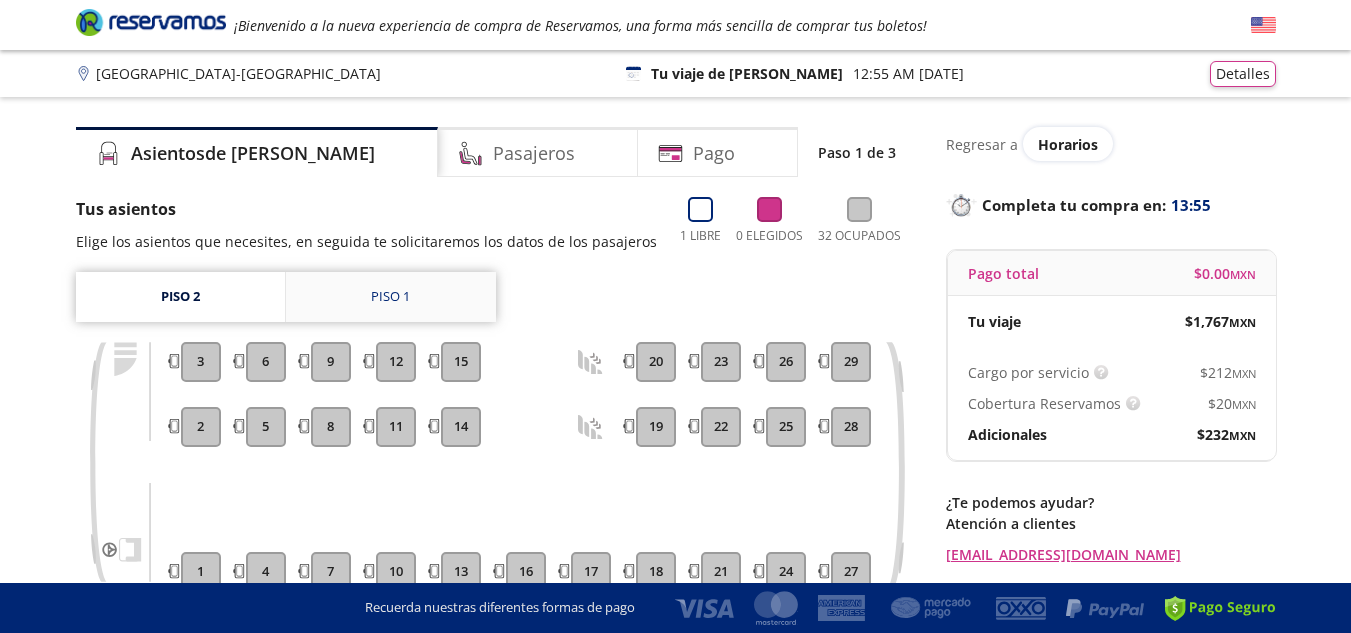 click on "Piso 1" at bounding box center (390, 297) 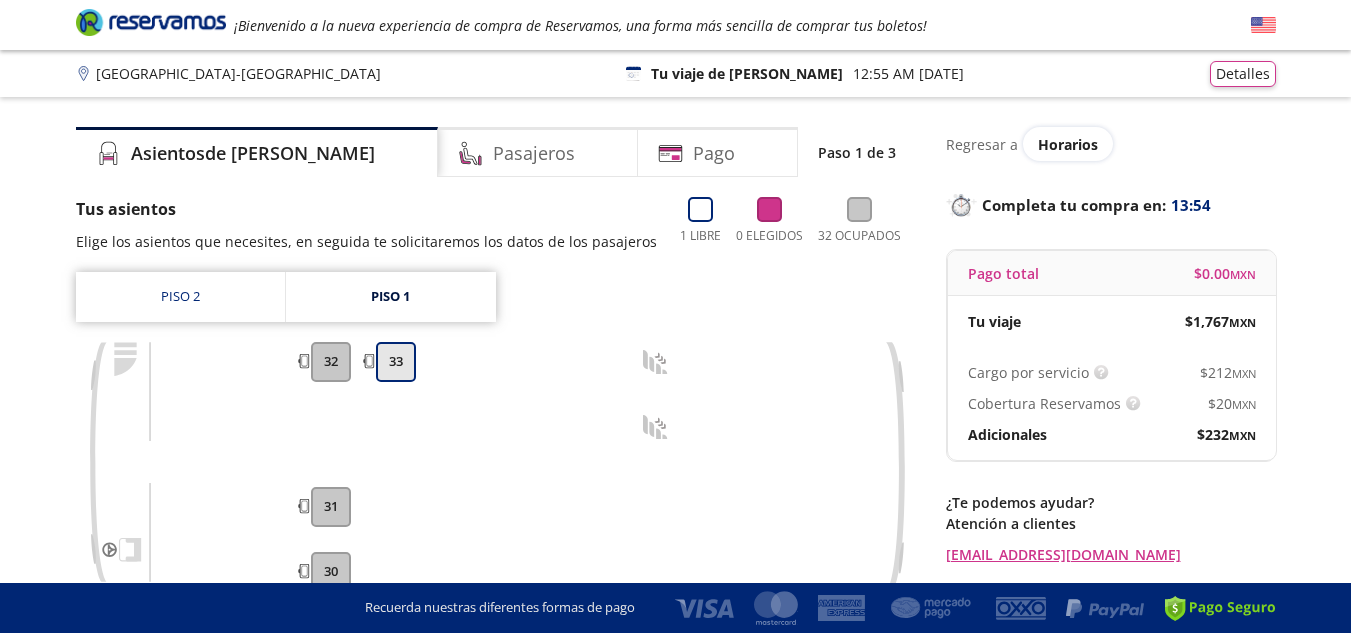 click on "33" at bounding box center (396, 362) 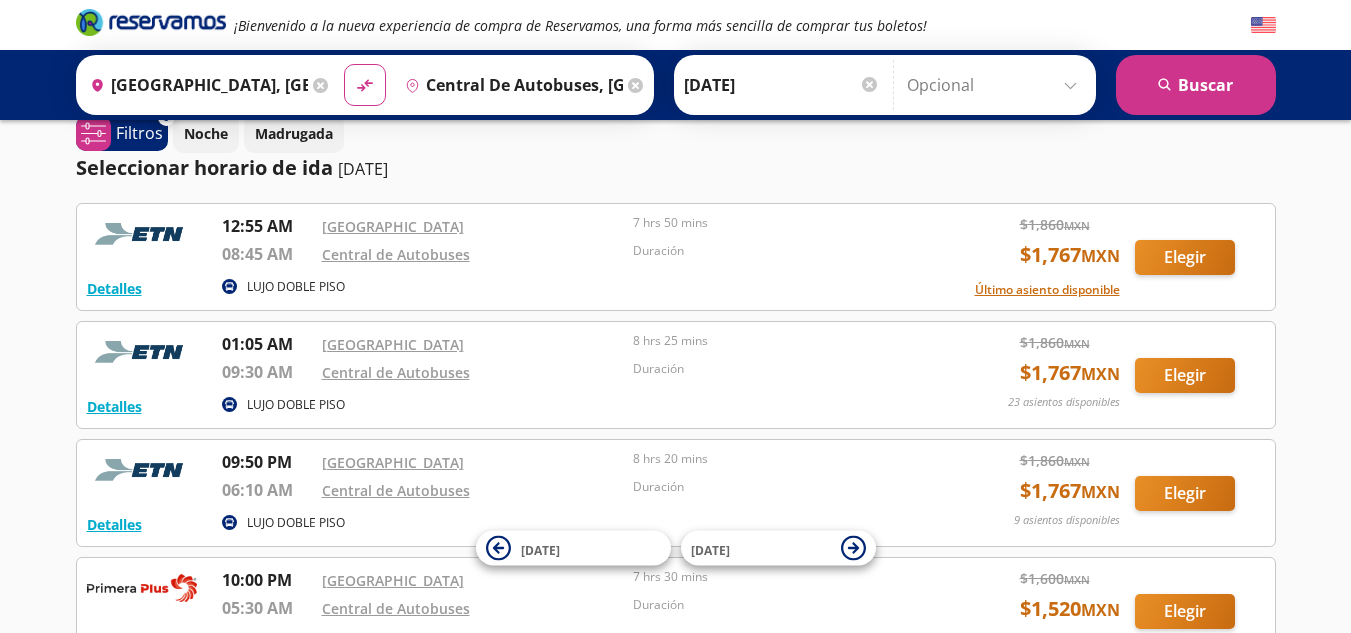 scroll, scrollTop: 0, scrollLeft: 0, axis: both 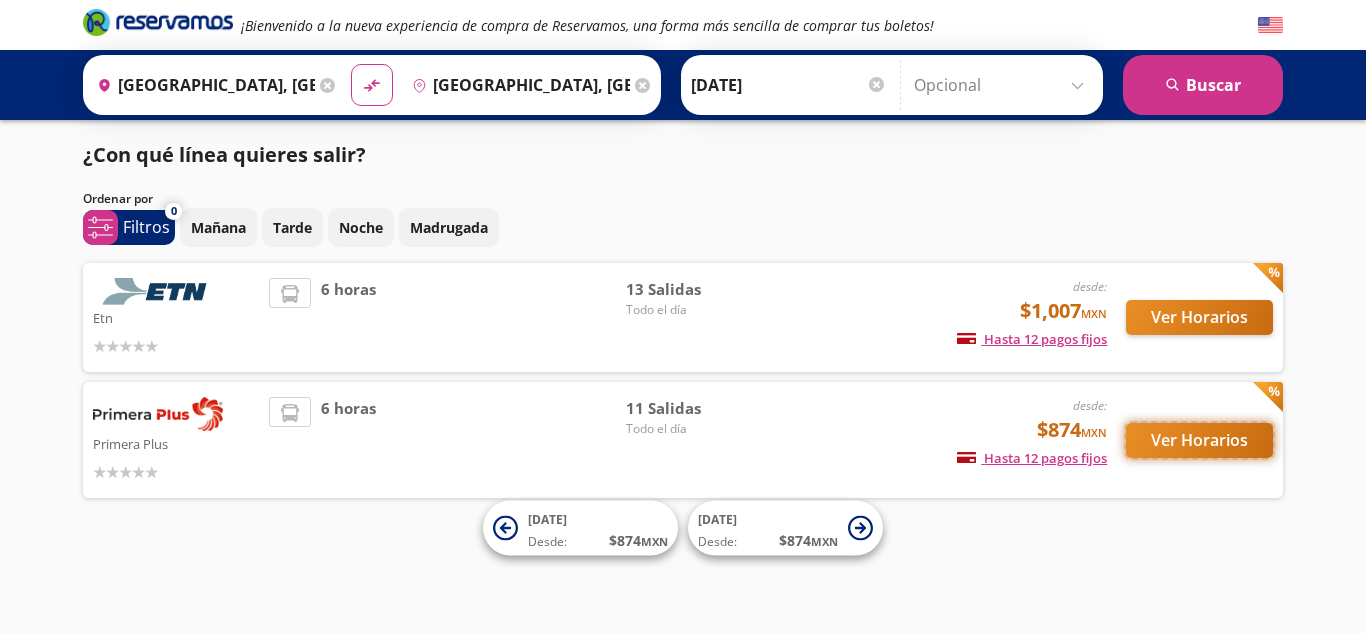 click on "Ver Horarios" at bounding box center (1199, 440) 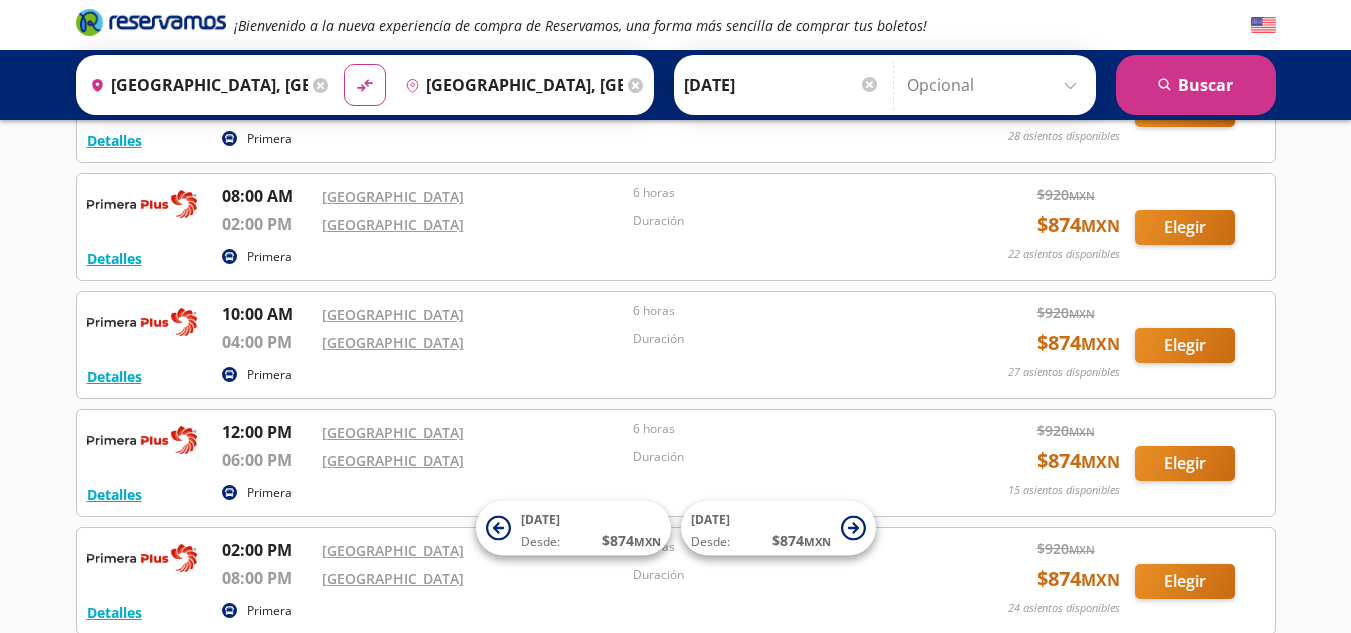 scroll, scrollTop: 300, scrollLeft: 0, axis: vertical 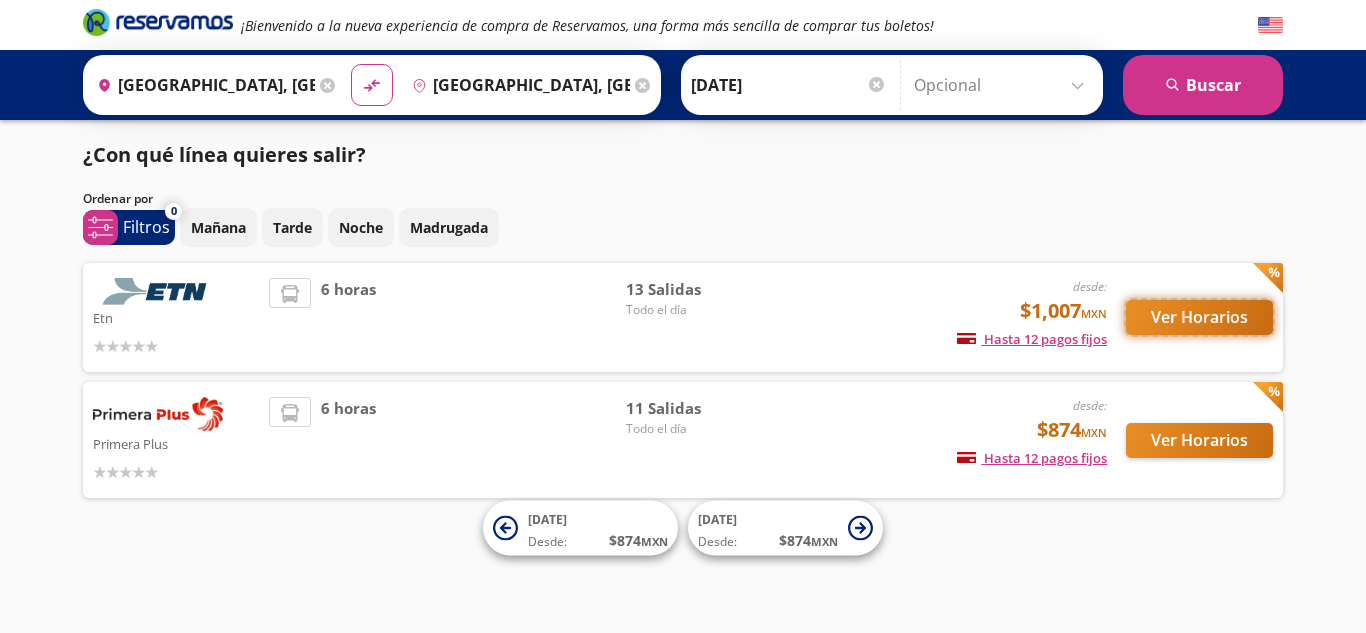 click on "Ver Horarios" at bounding box center [1199, 317] 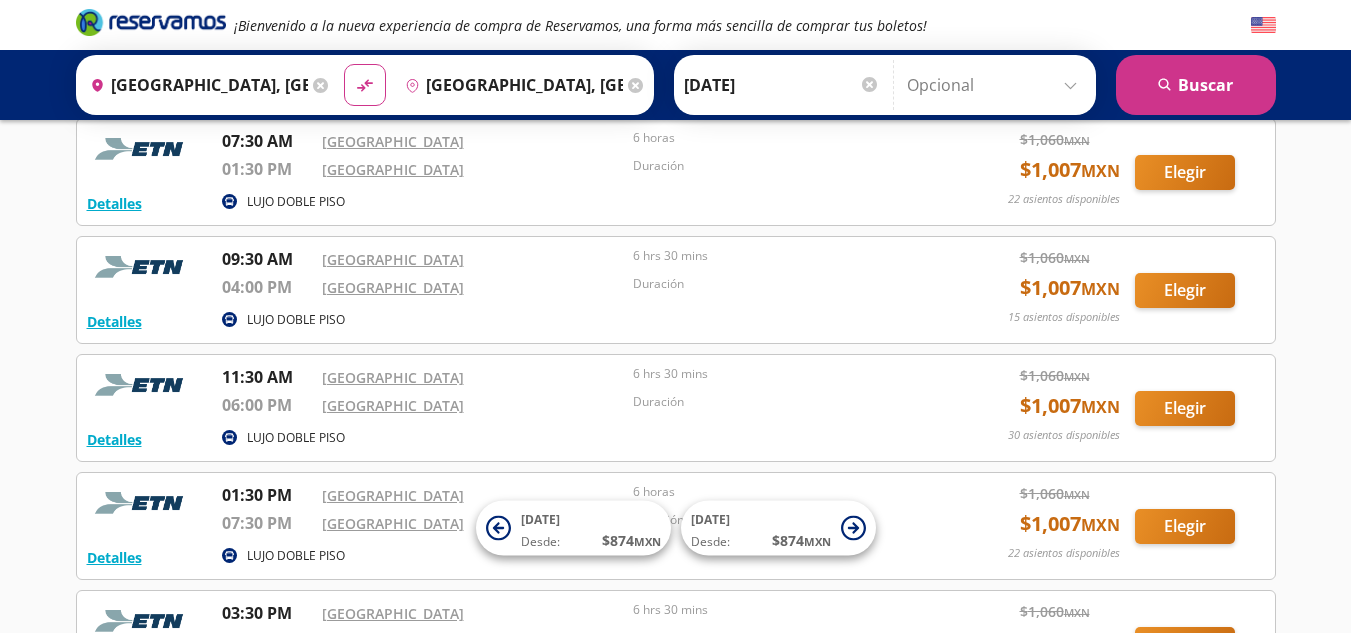 scroll, scrollTop: 500, scrollLeft: 0, axis: vertical 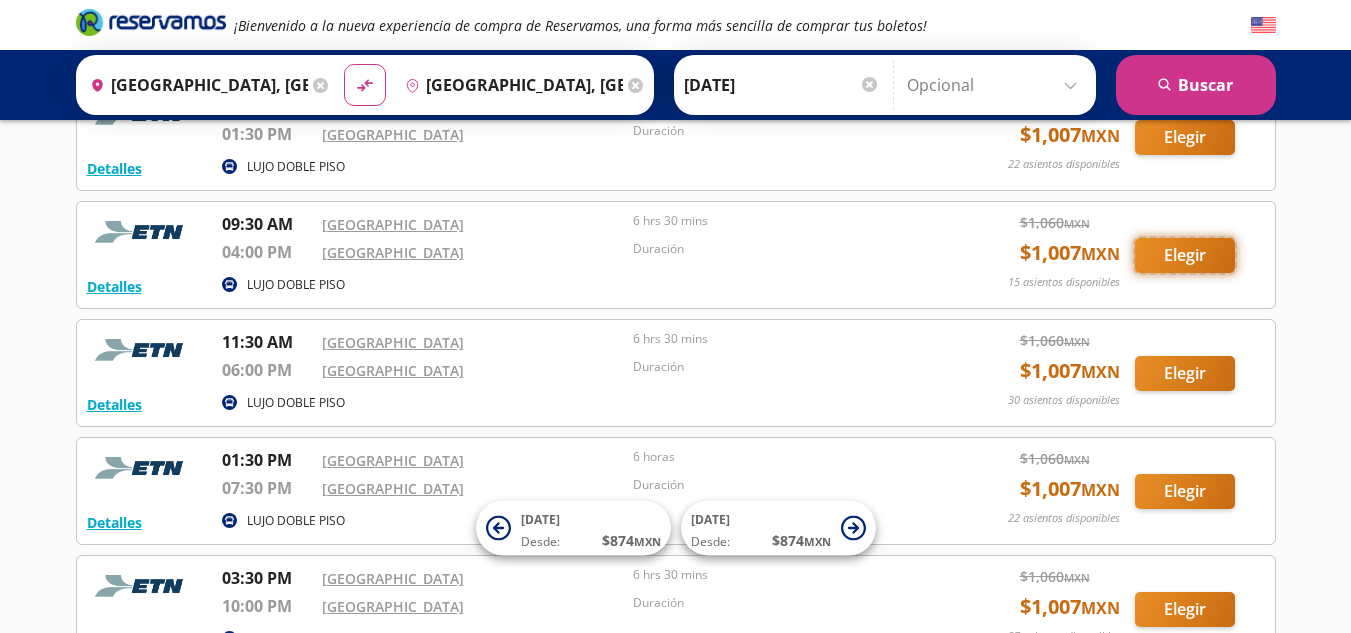 click on "Elegir" at bounding box center [1185, 255] 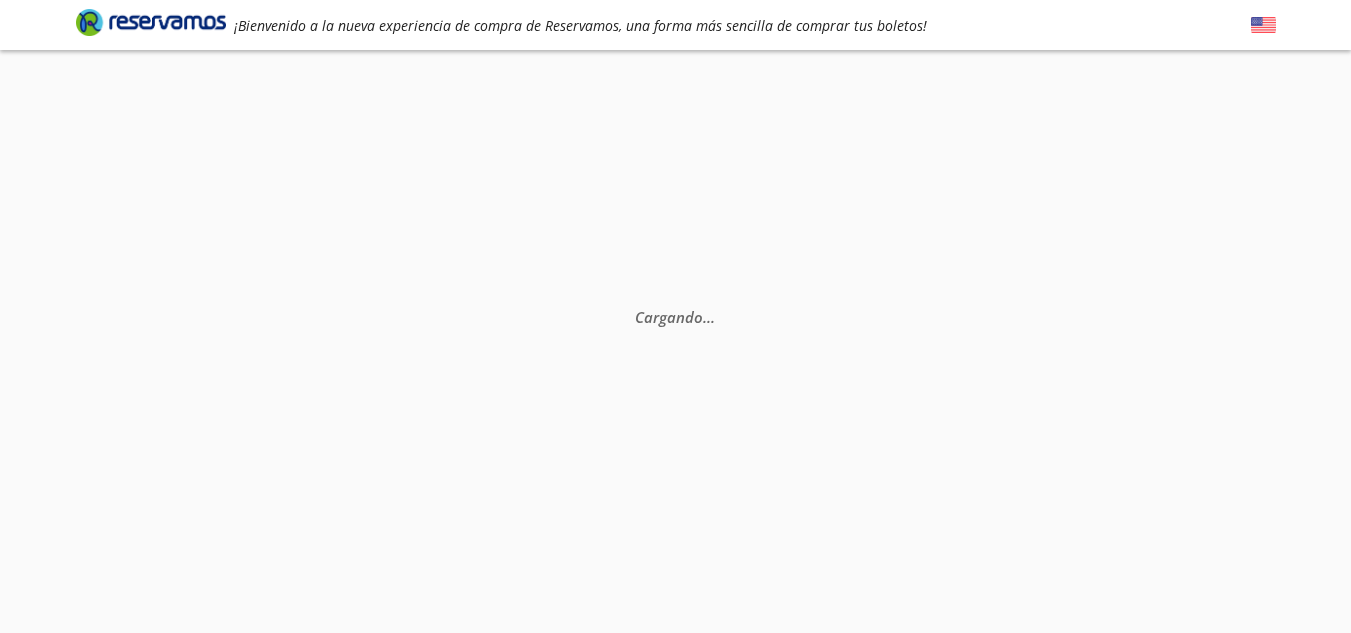scroll, scrollTop: 0, scrollLeft: 0, axis: both 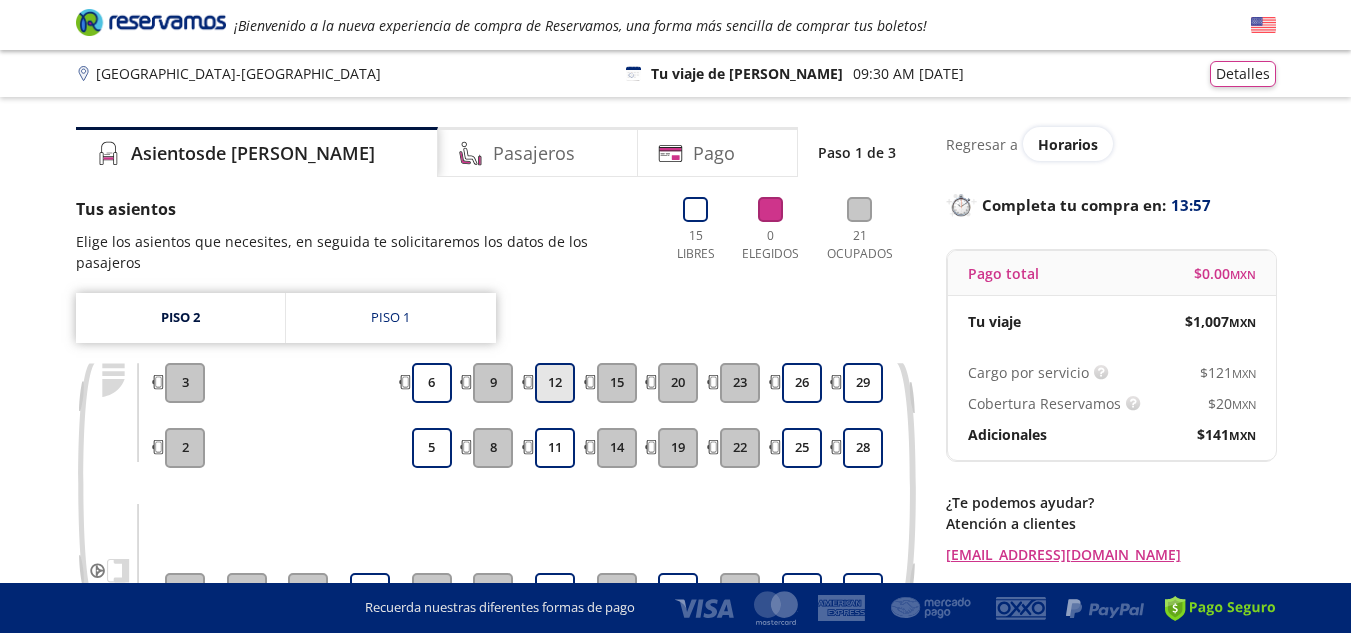 click on "12" at bounding box center (555, 383) 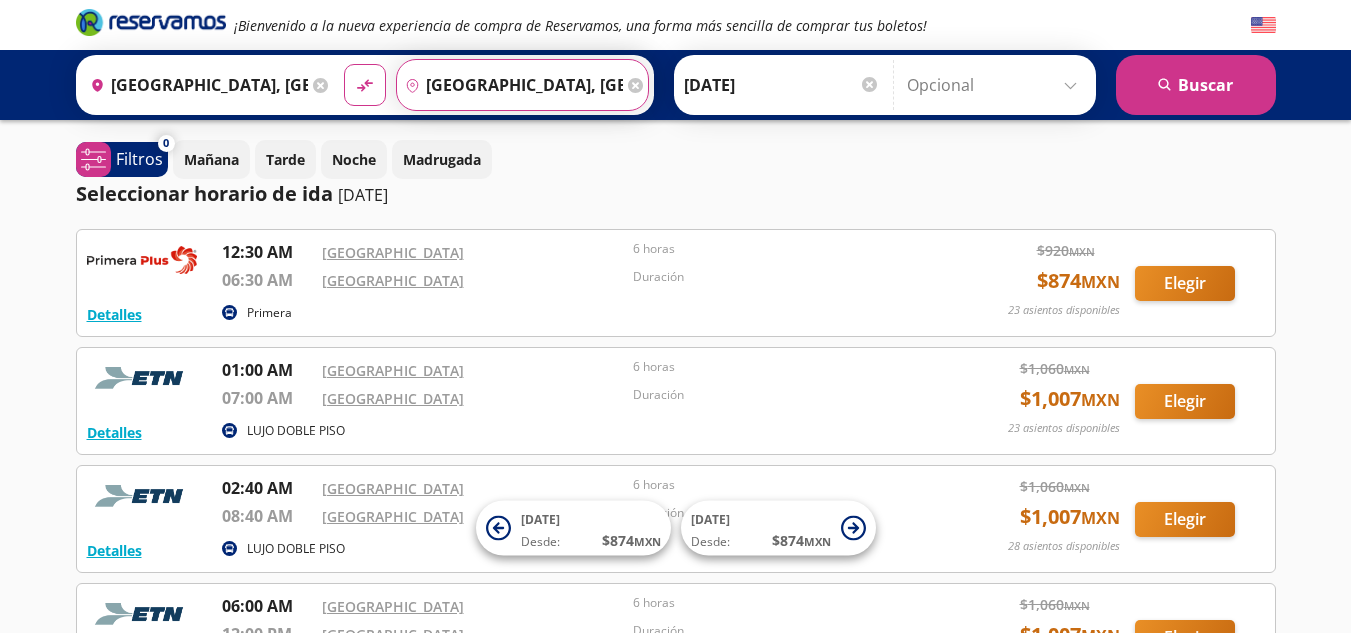 click on "Central del Norte, Distrito Federal" at bounding box center (510, 85) 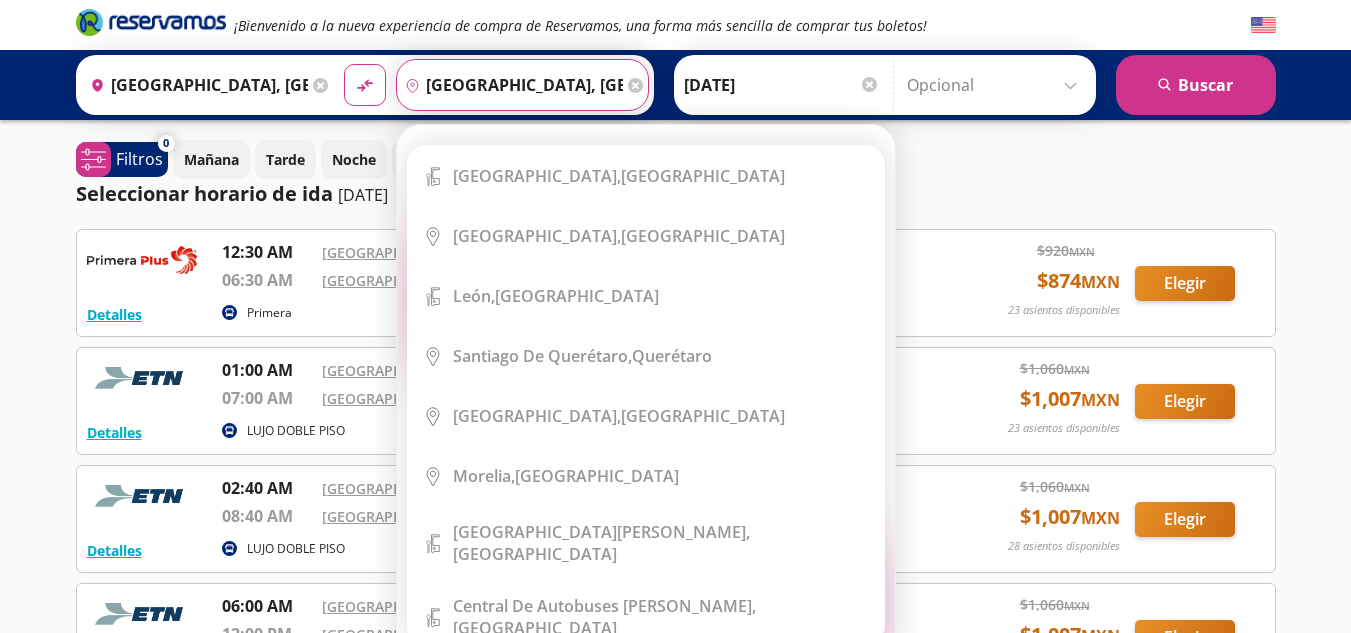 click 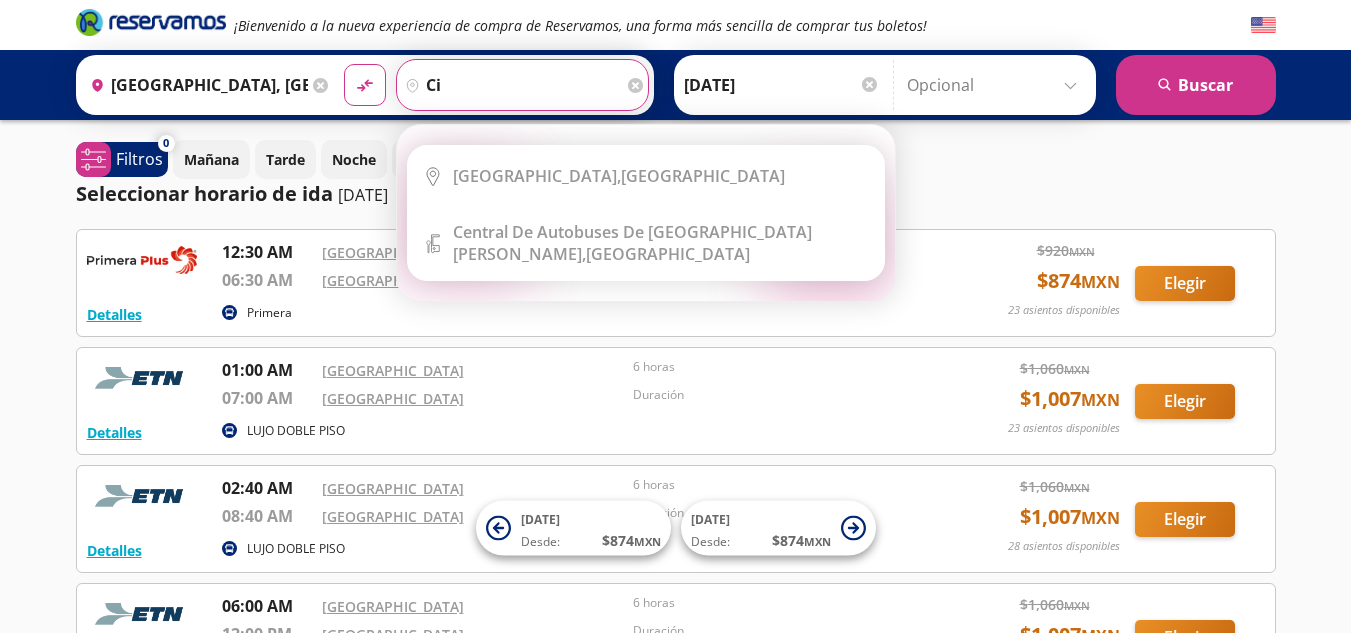 type on "c" 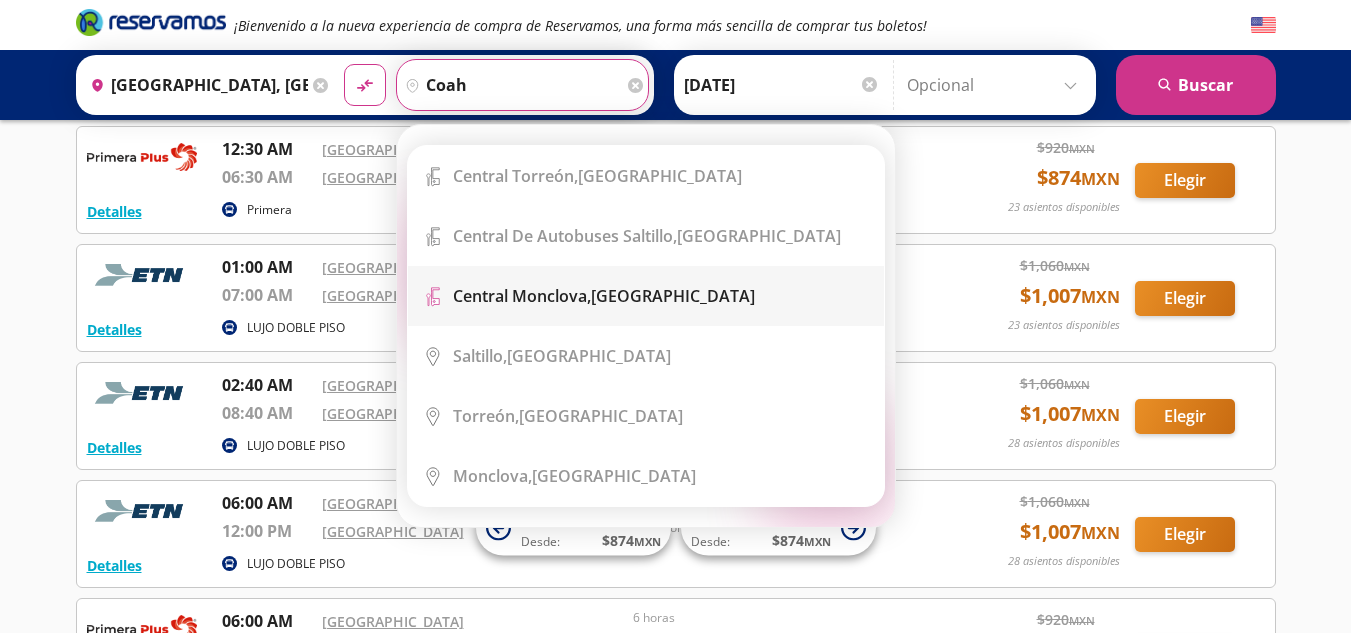 scroll, scrollTop: 200, scrollLeft: 0, axis: vertical 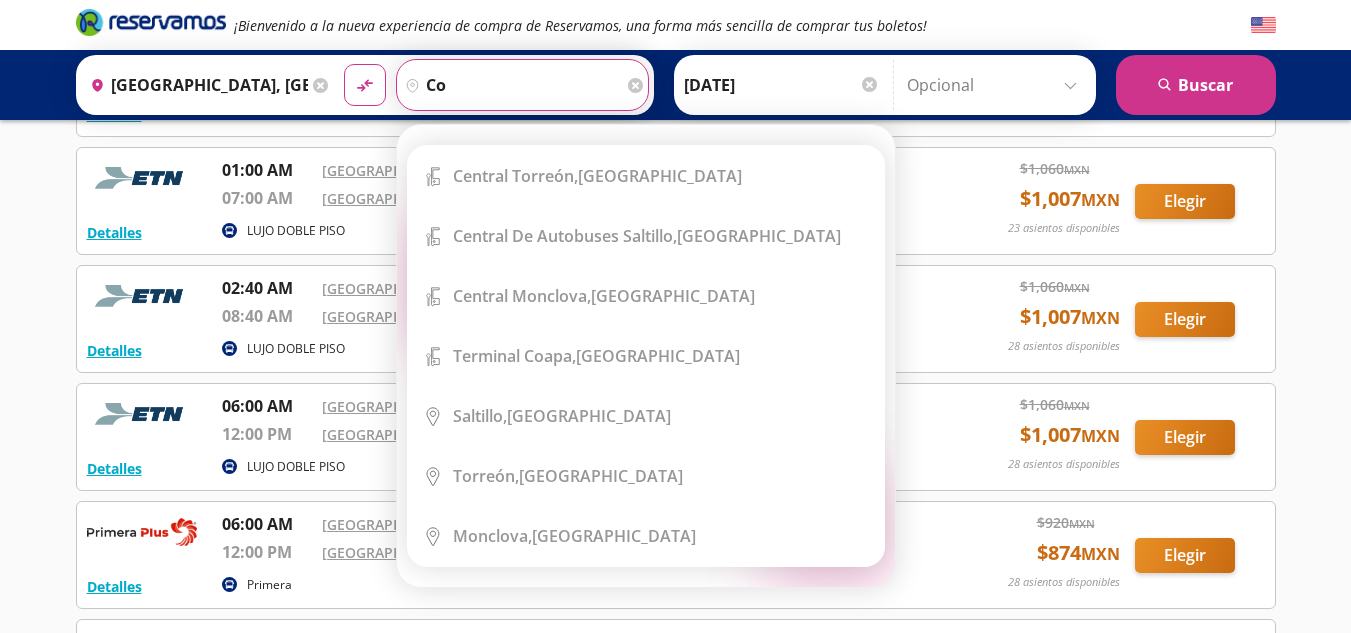 type on "c" 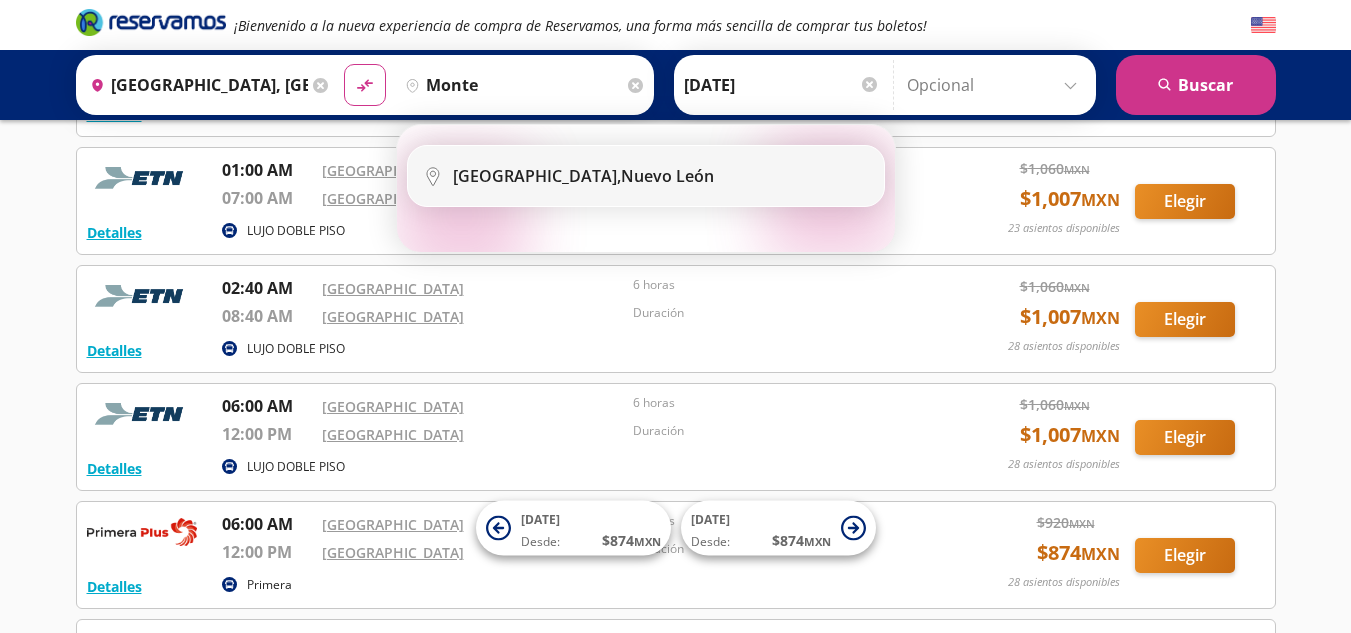 click on "Monterrey," at bounding box center [537, 176] 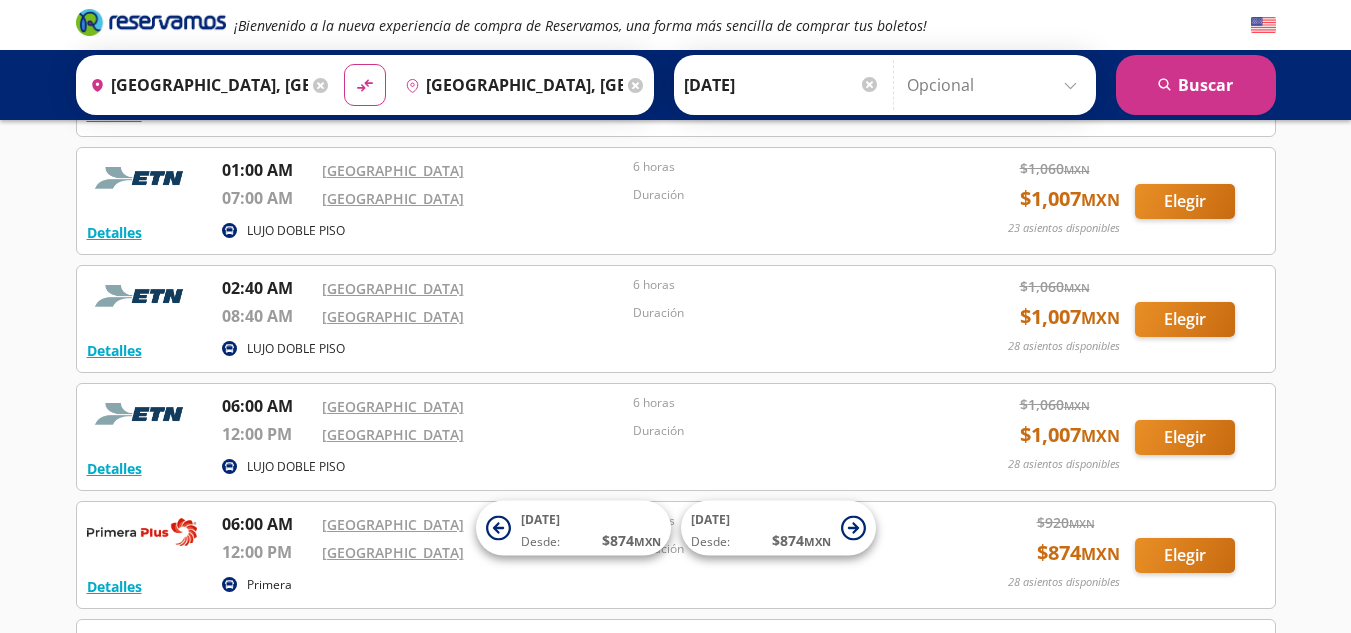 click on "14-Jul-25" at bounding box center [782, 85] 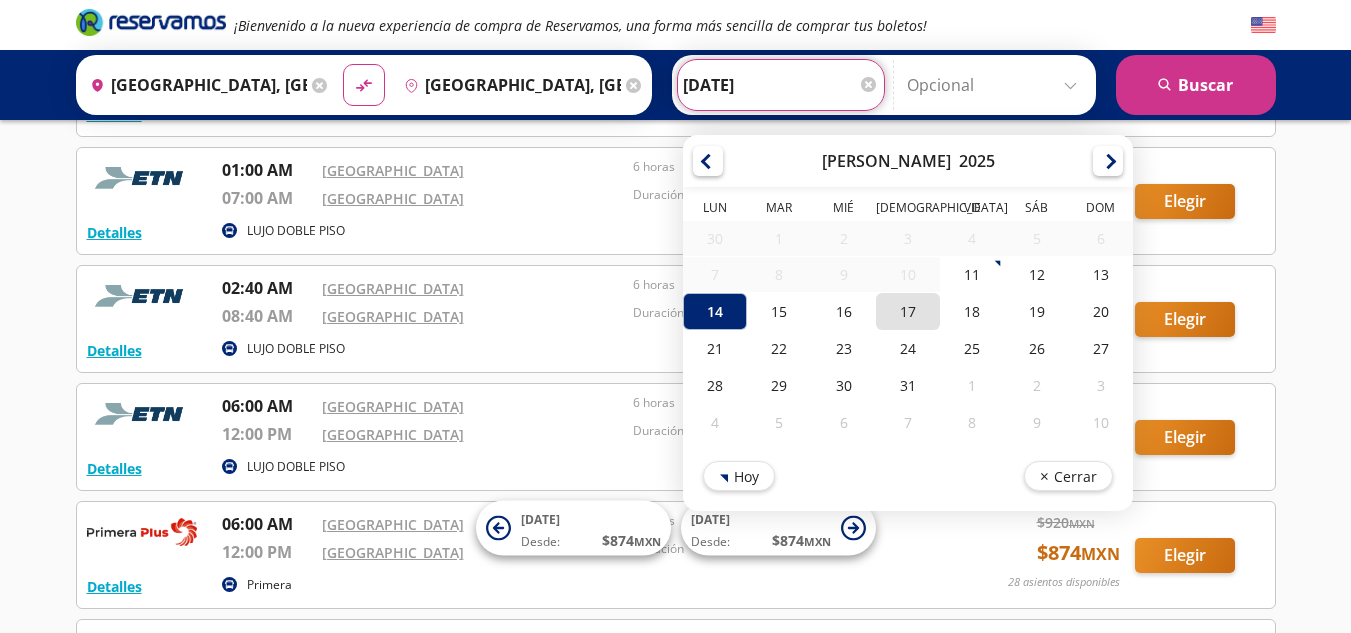 click on "17" at bounding box center (907, 311) 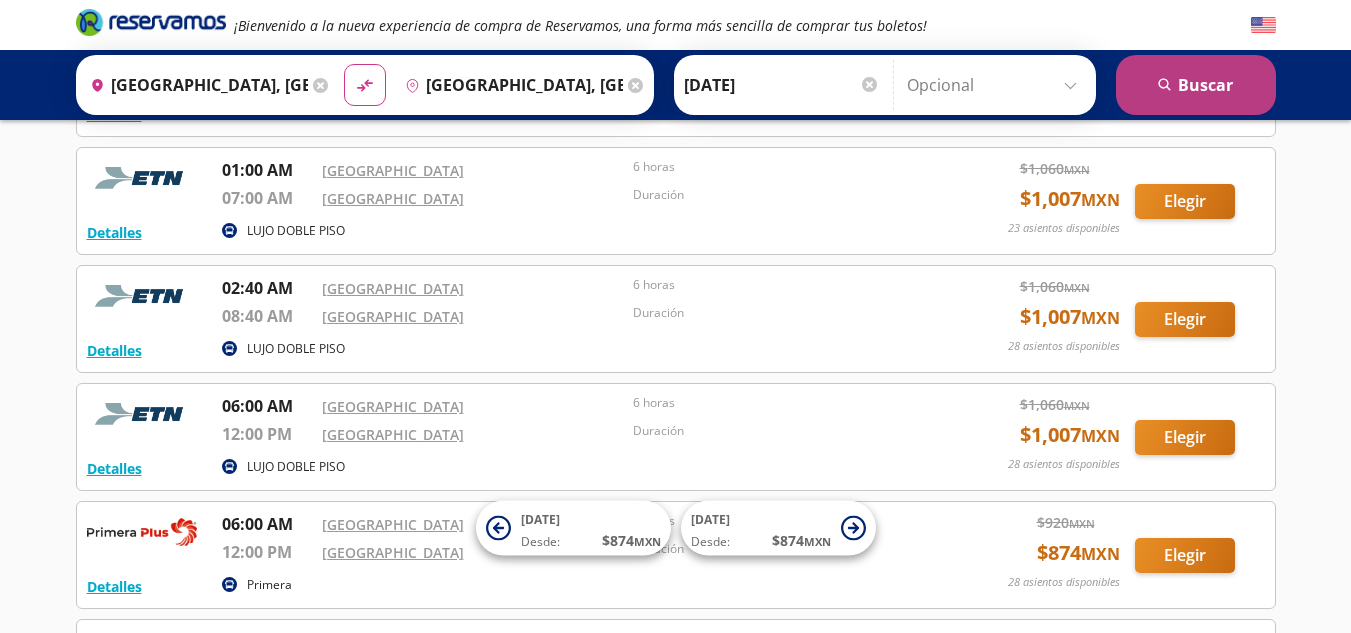 click on "search
Buscar" at bounding box center [1196, 85] 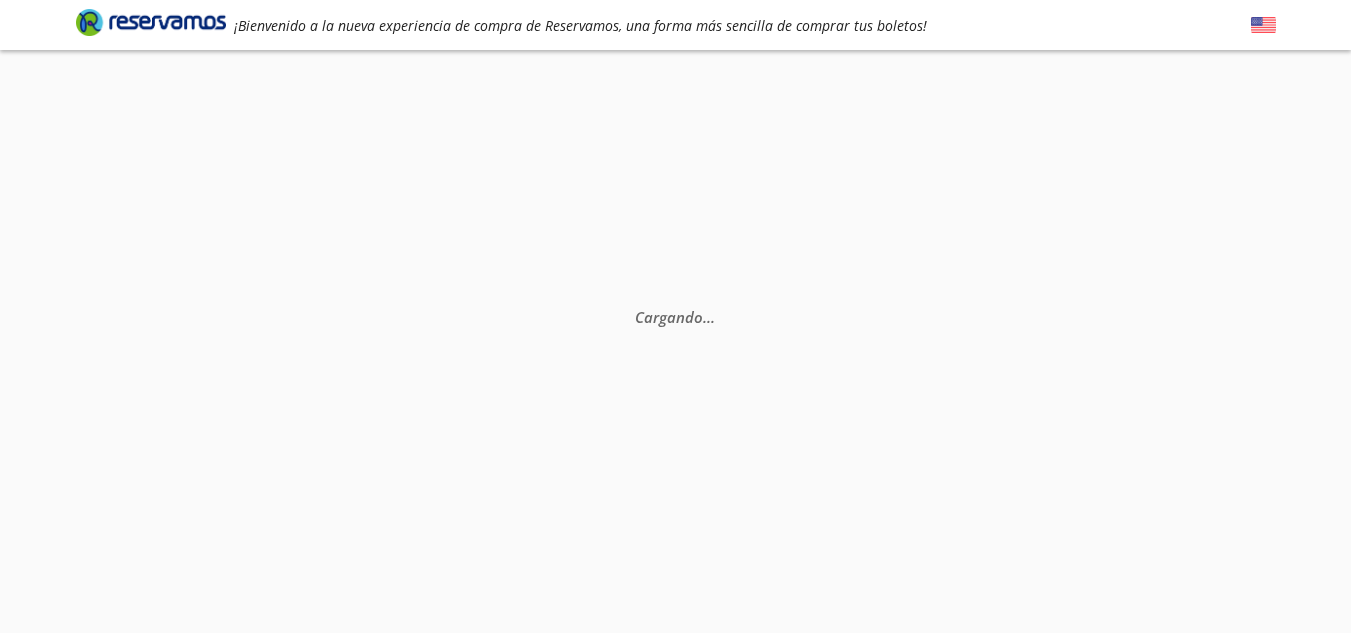scroll, scrollTop: 0, scrollLeft: 0, axis: both 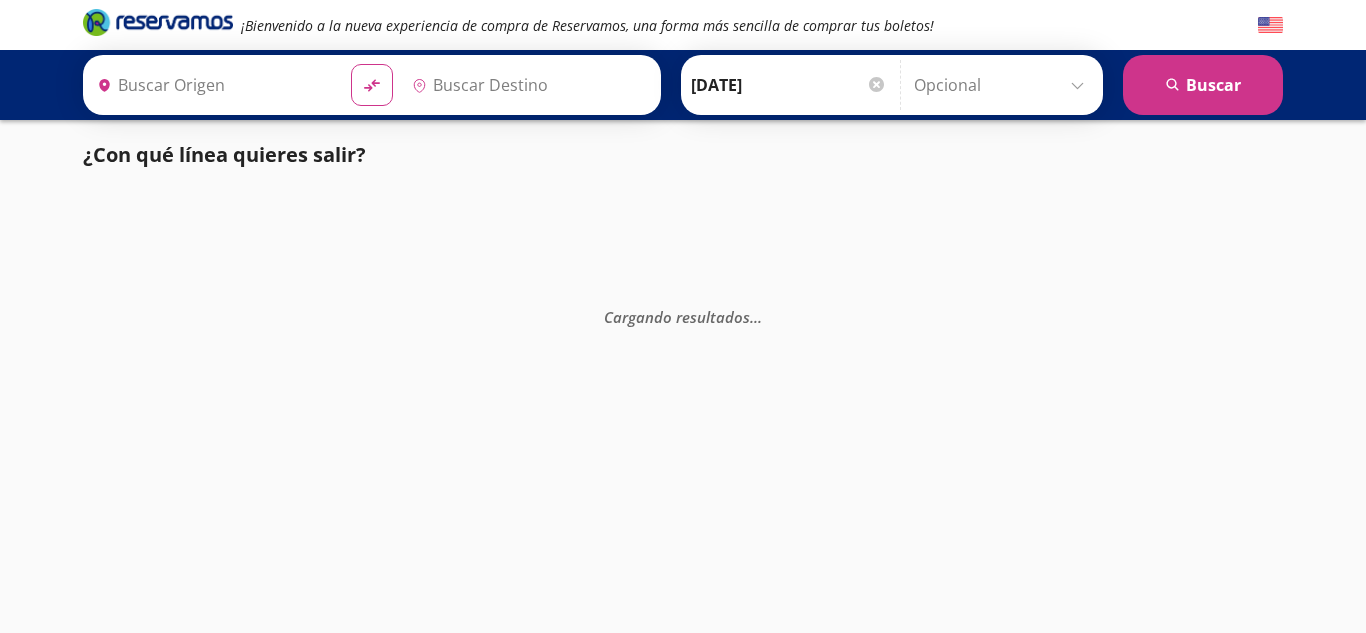 type on "[GEOGRAPHIC_DATA], [GEOGRAPHIC_DATA]" 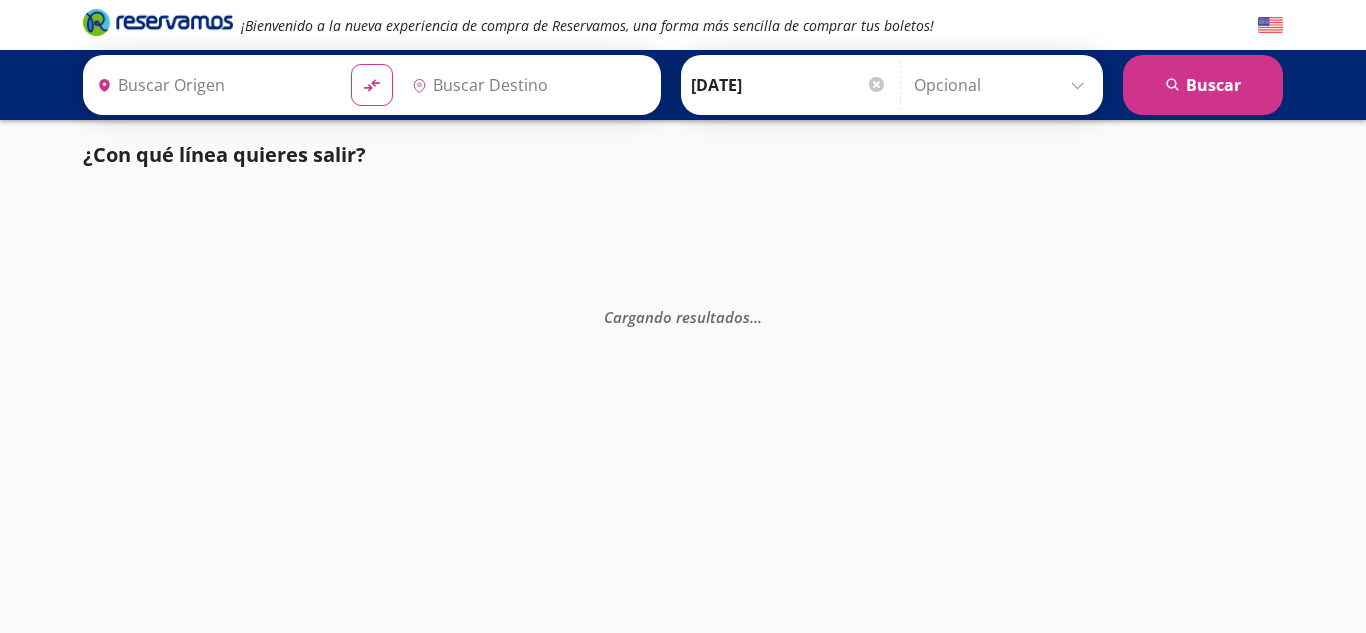 type on "Monterrey, Nuevo León" 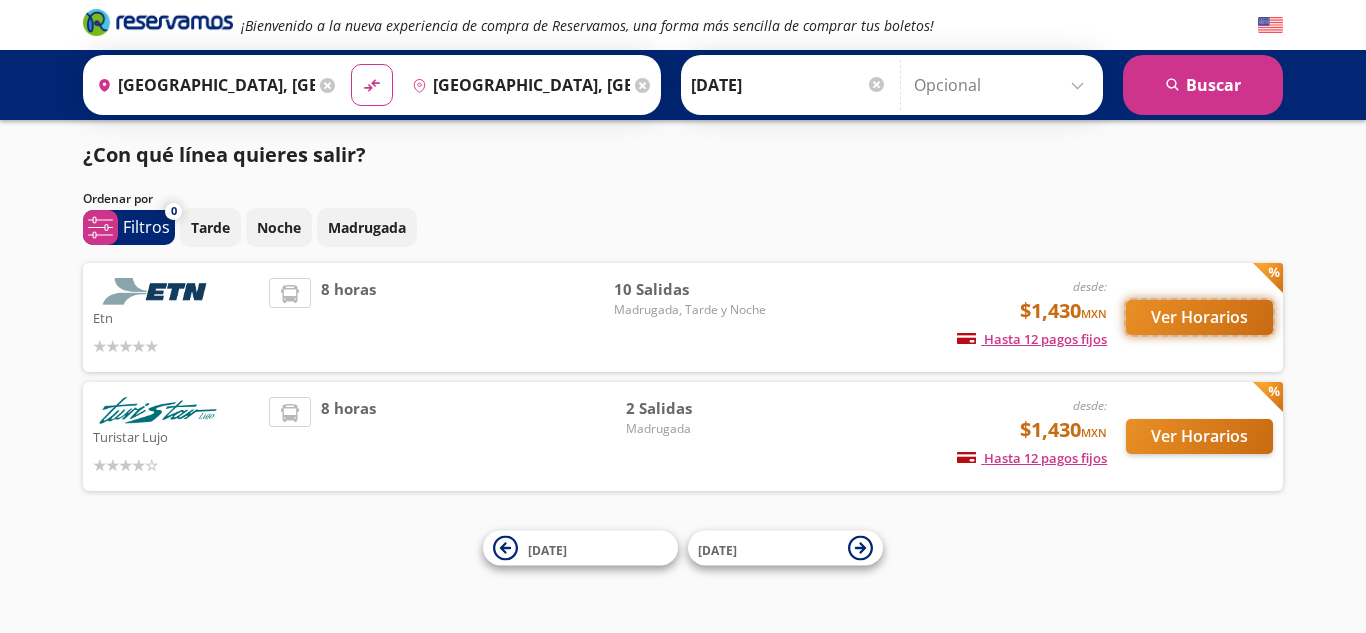 click on "Ver Horarios" at bounding box center (1199, 317) 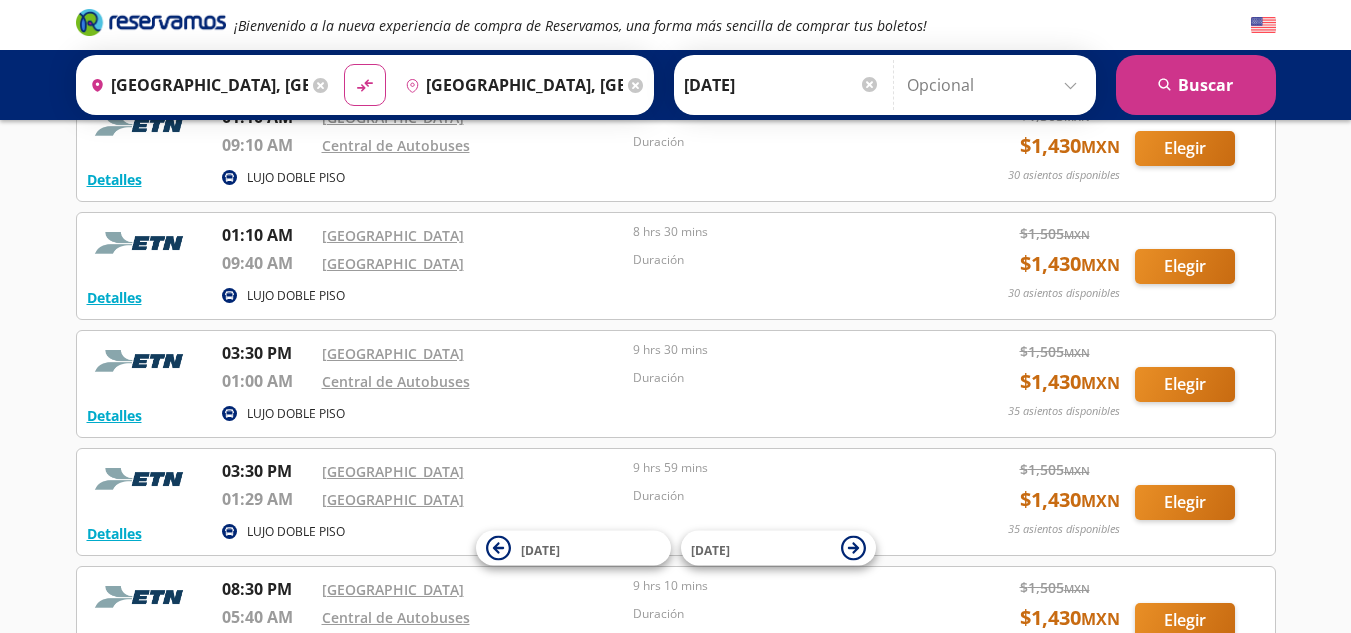 scroll, scrollTop: 100, scrollLeft: 0, axis: vertical 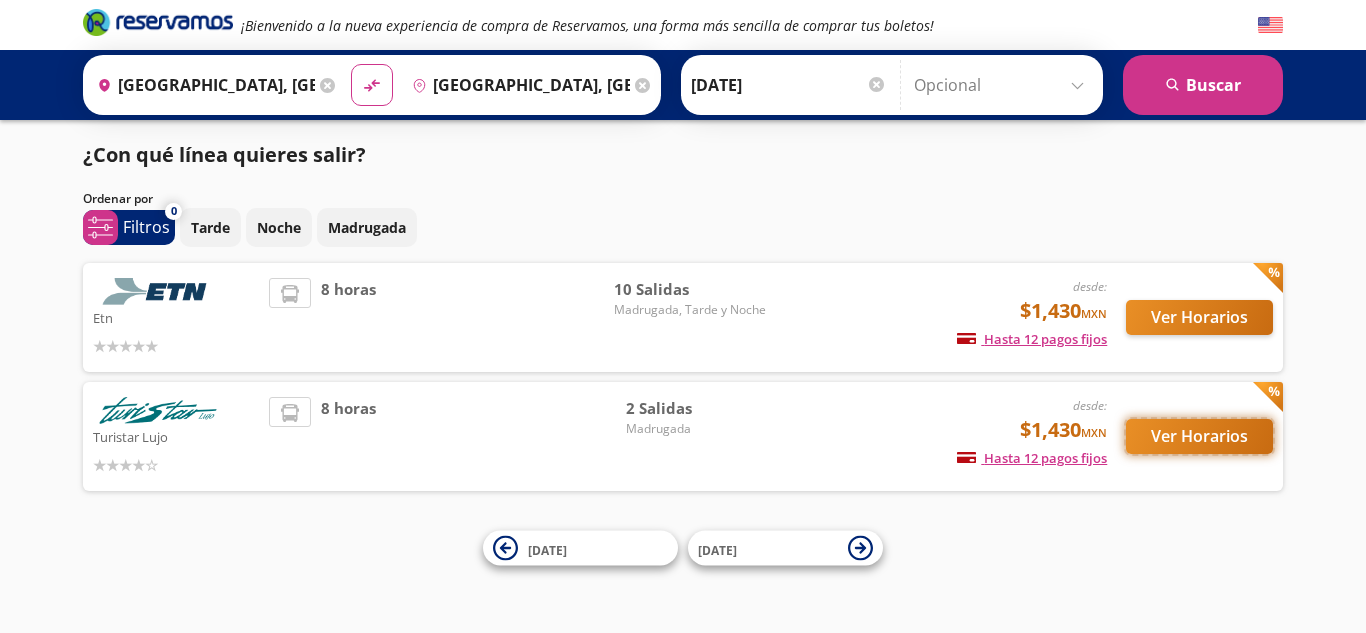 click on "Ver Horarios" at bounding box center [1199, 436] 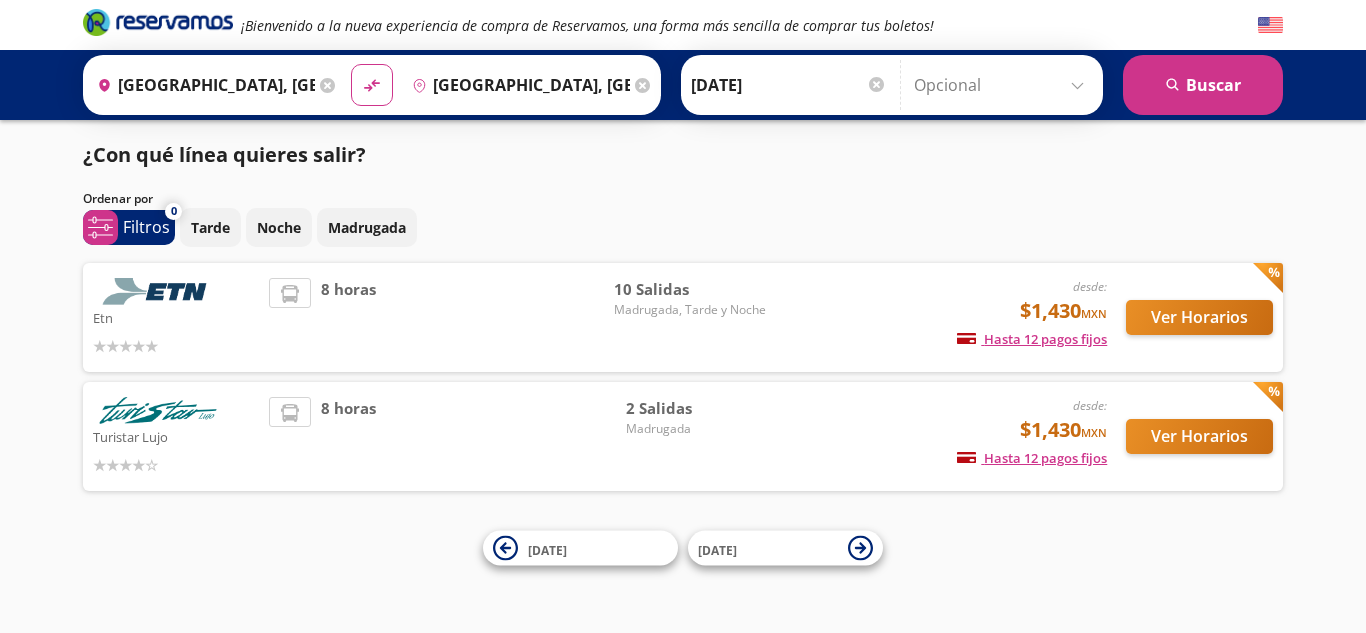 click on "Destino
pin-outline
Monterrey, Nuevo León" at bounding box center (529, 85) 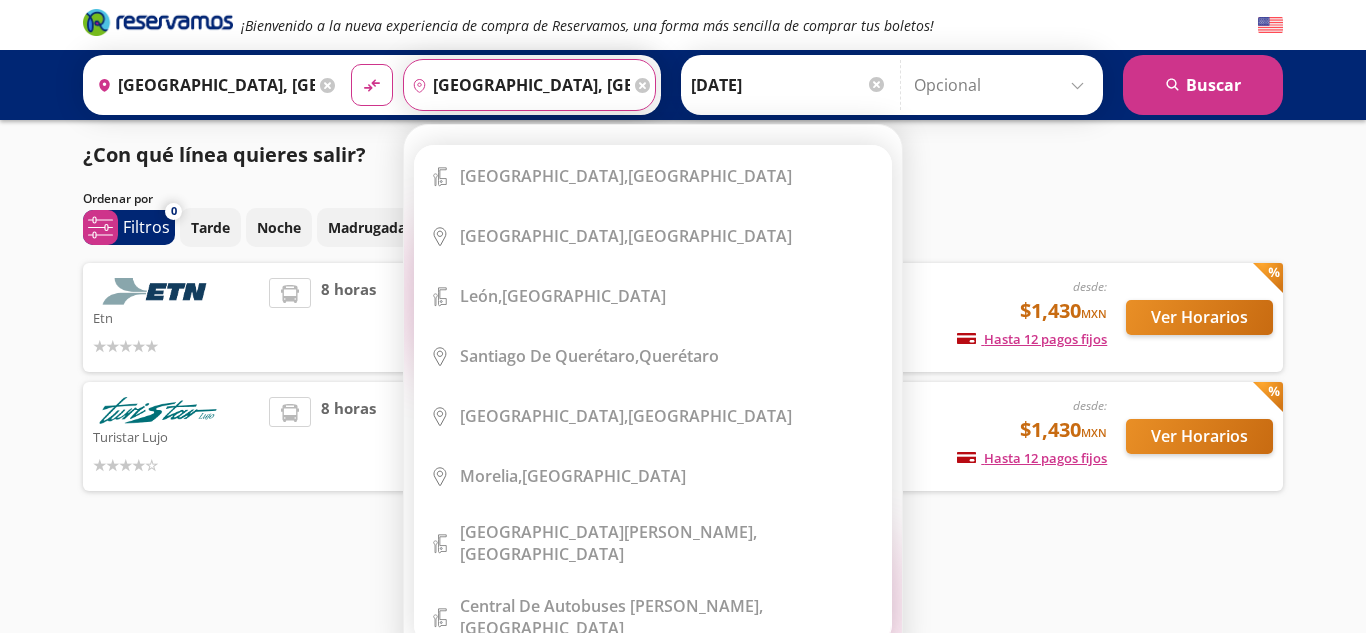 click 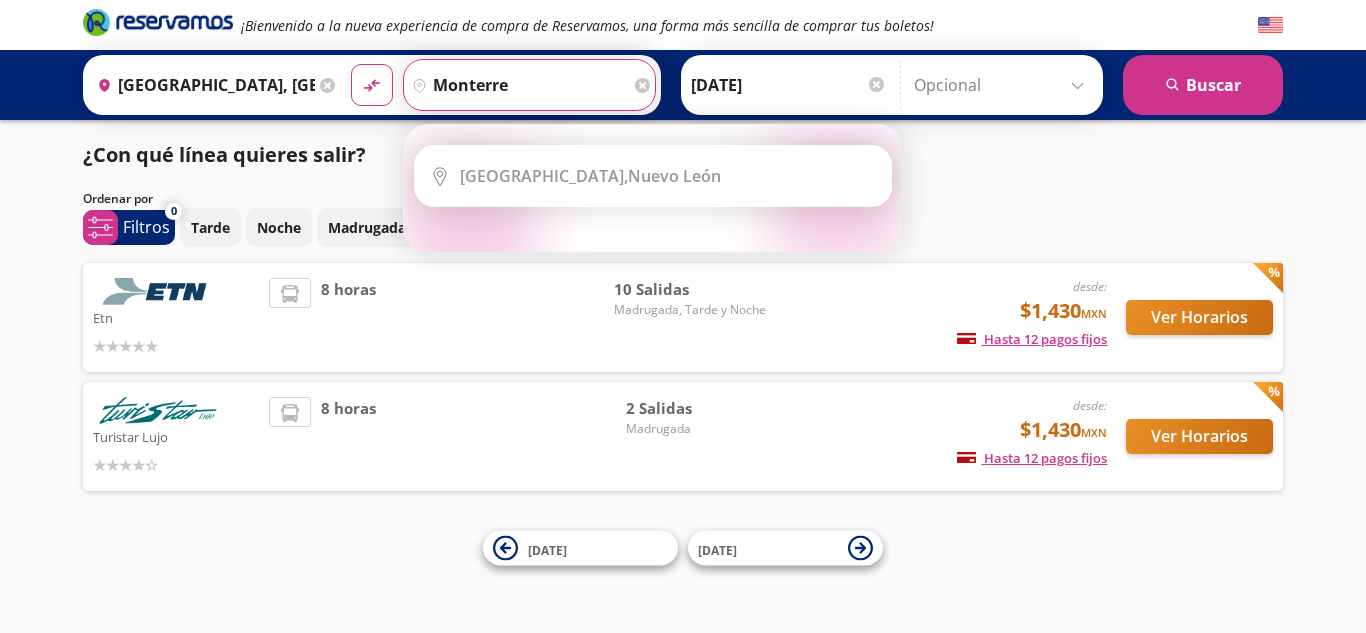 type on "monterre" 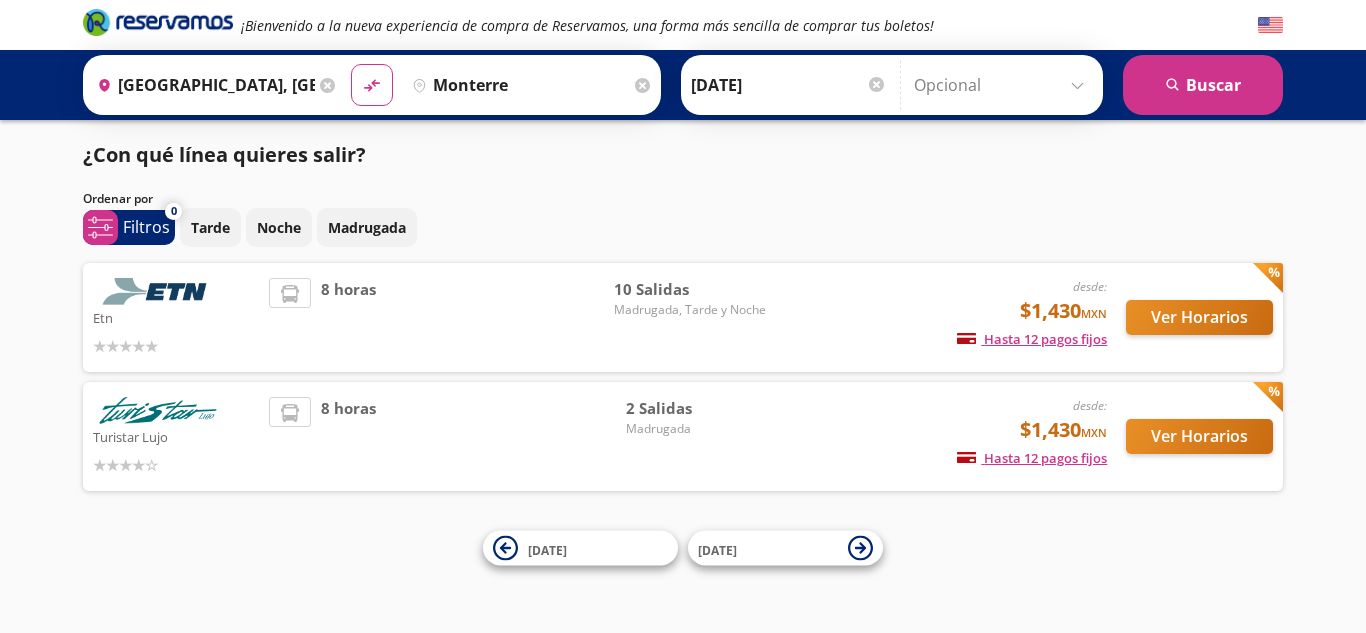 click at bounding box center [158, 22] 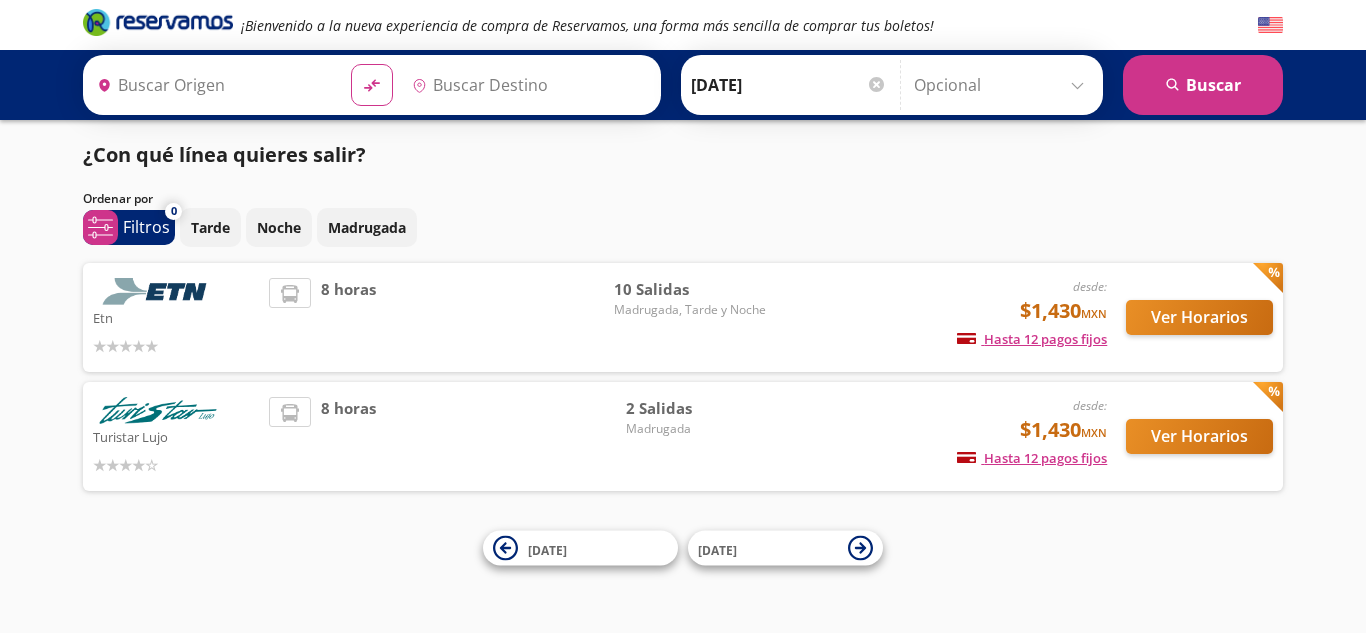 scroll, scrollTop: 0, scrollLeft: 0, axis: both 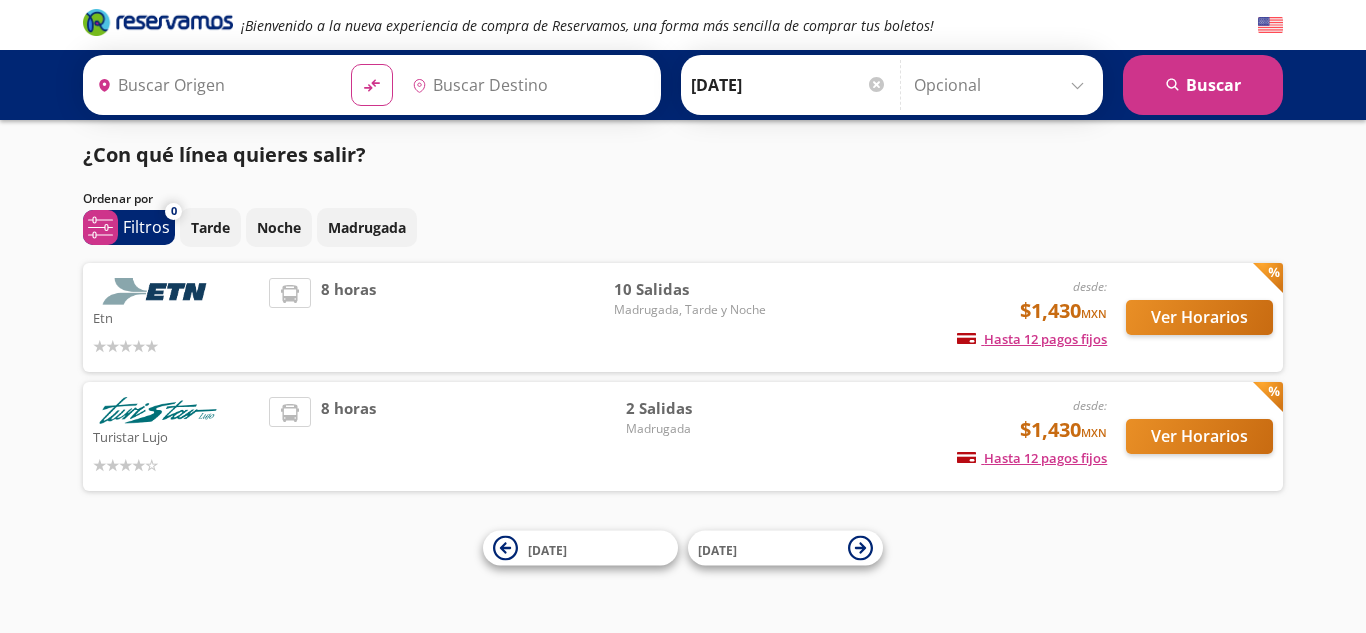type on "Monterrey, Nuevo León" 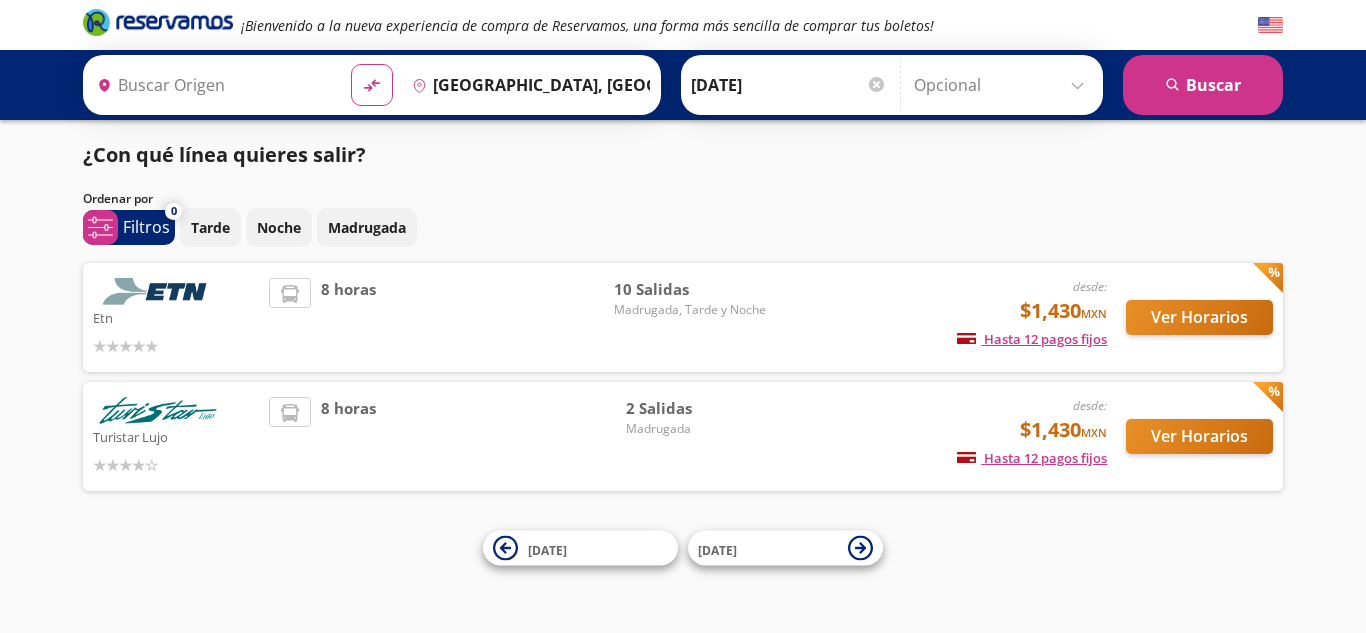 type on "[GEOGRAPHIC_DATA], [GEOGRAPHIC_DATA]" 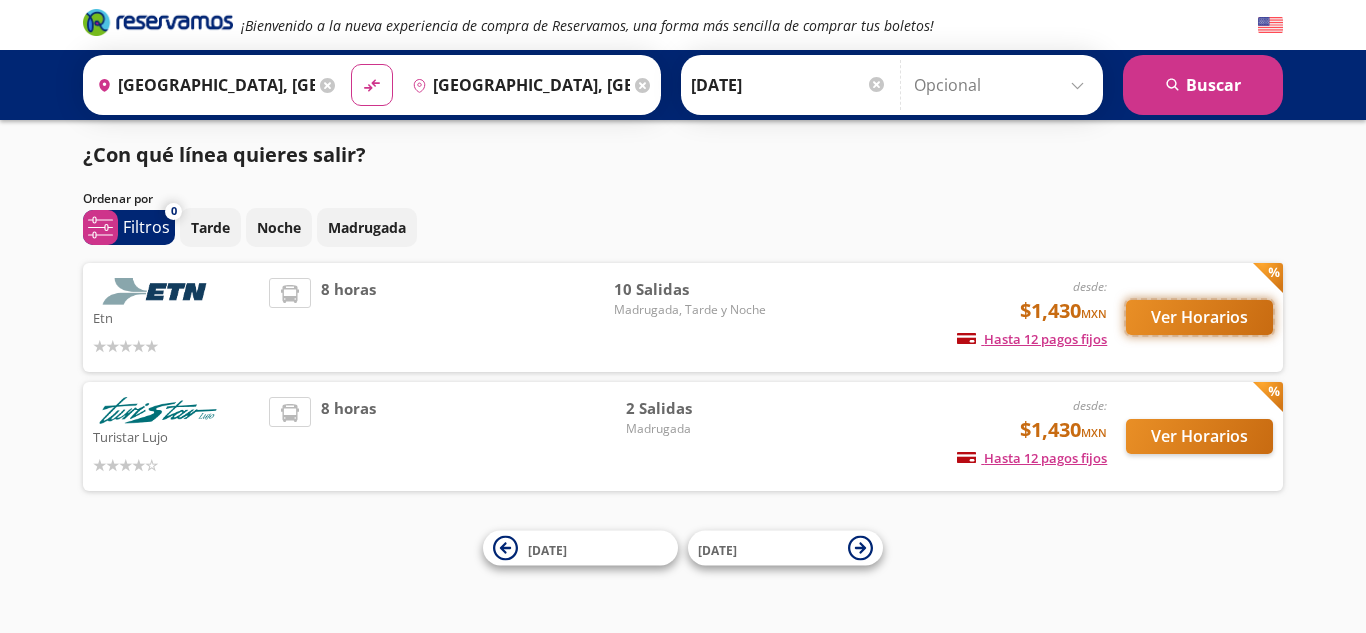 click on "Ver Horarios" at bounding box center [1199, 317] 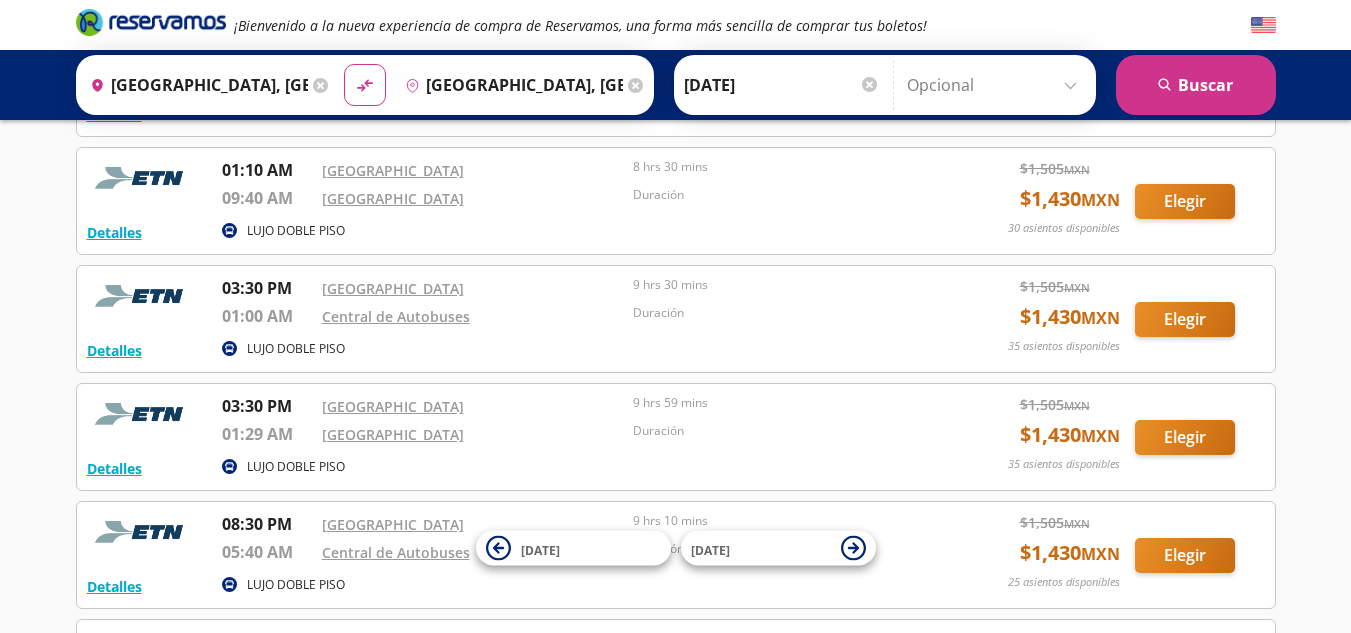 scroll, scrollTop: 300, scrollLeft: 0, axis: vertical 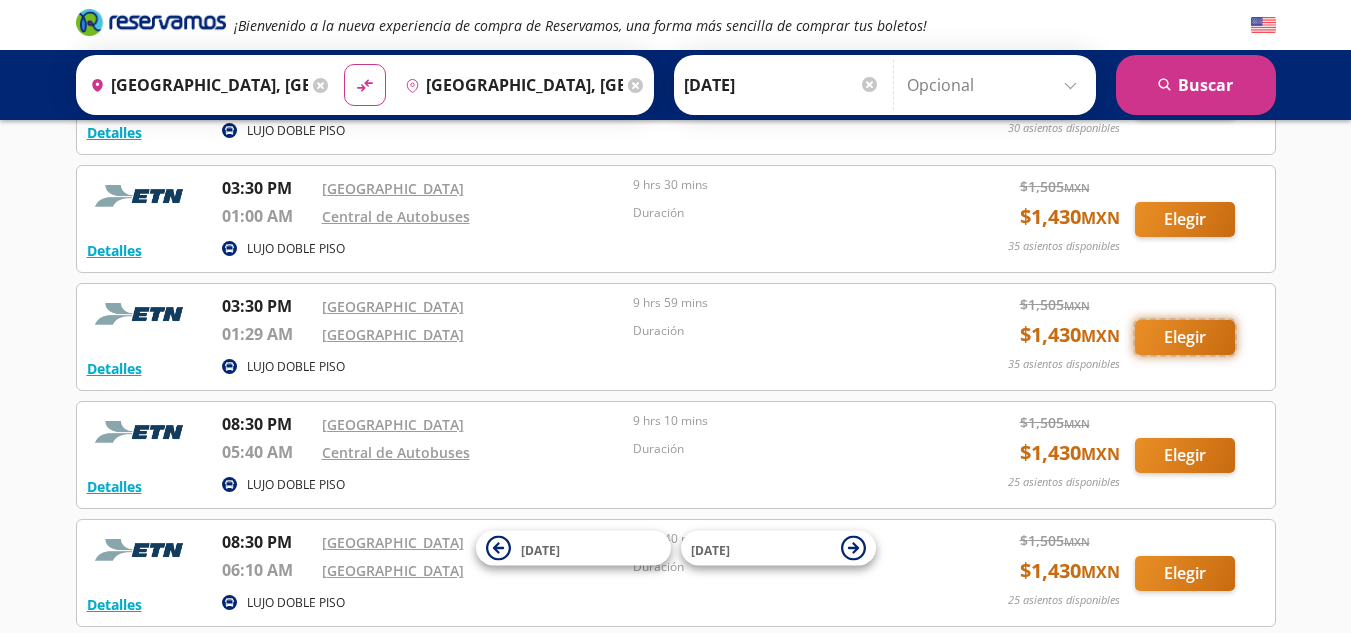 click on "Elegir" at bounding box center (1185, 337) 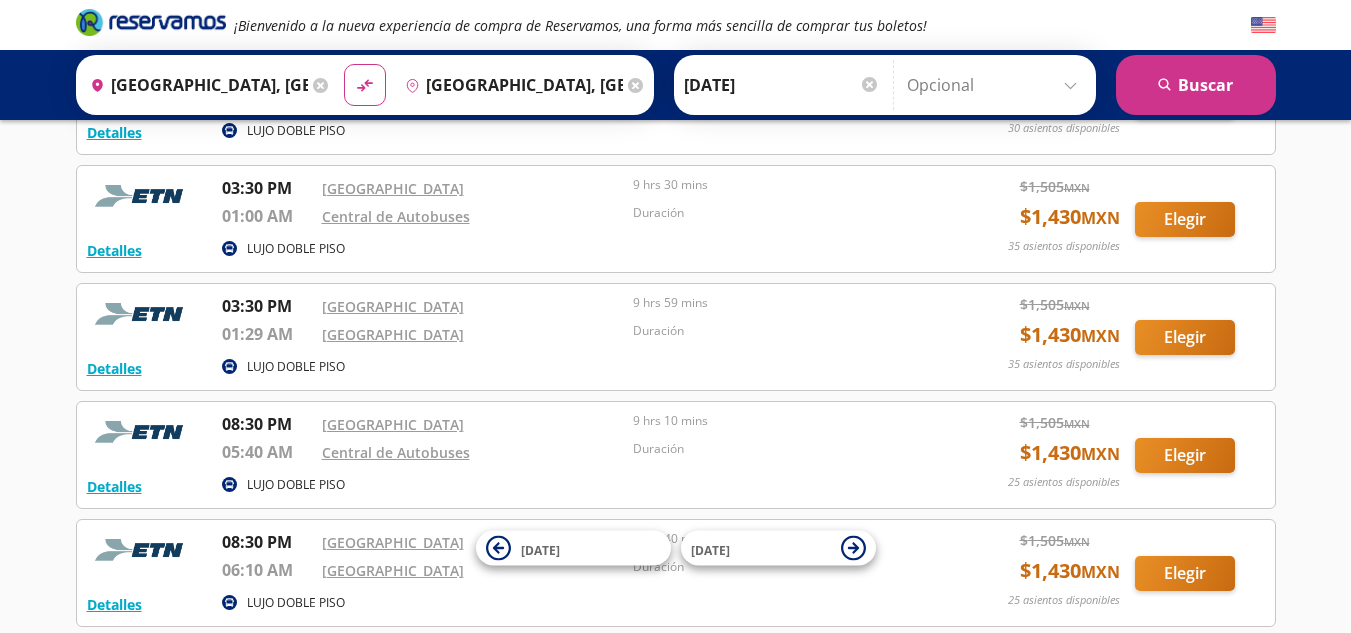 scroll, scrollTop: 0, scrollLeft: 0, axis: both 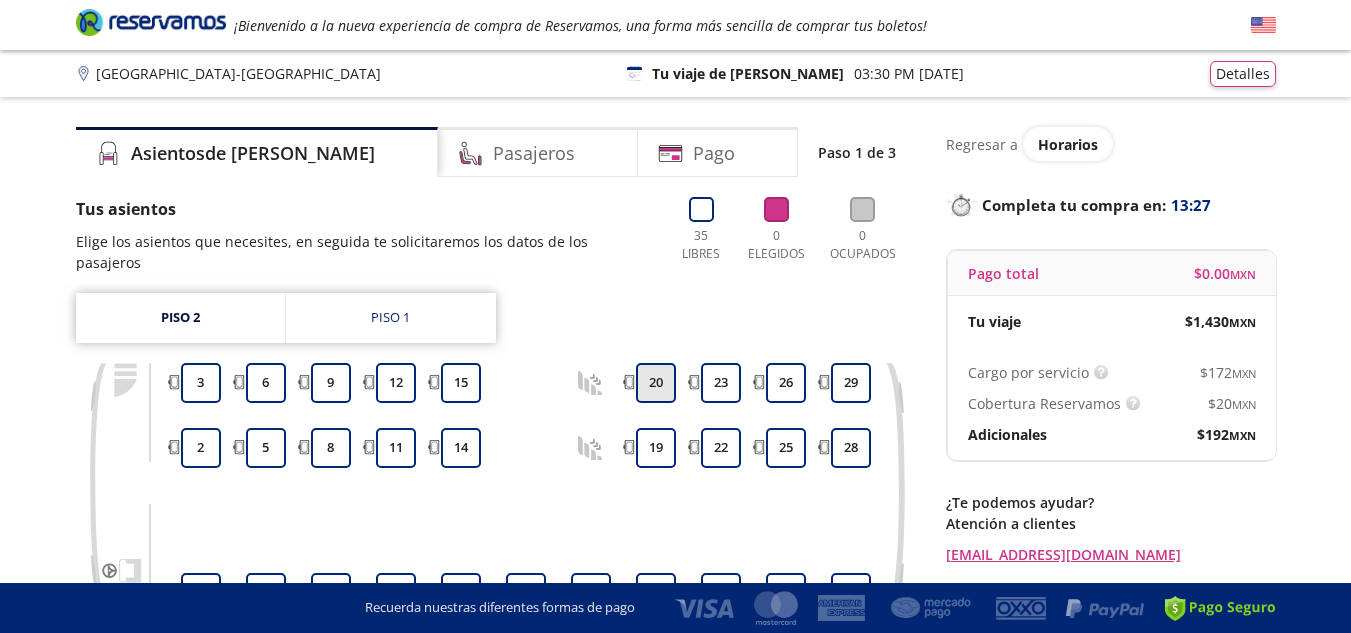 click on "20" at bounding box center (656, 383) 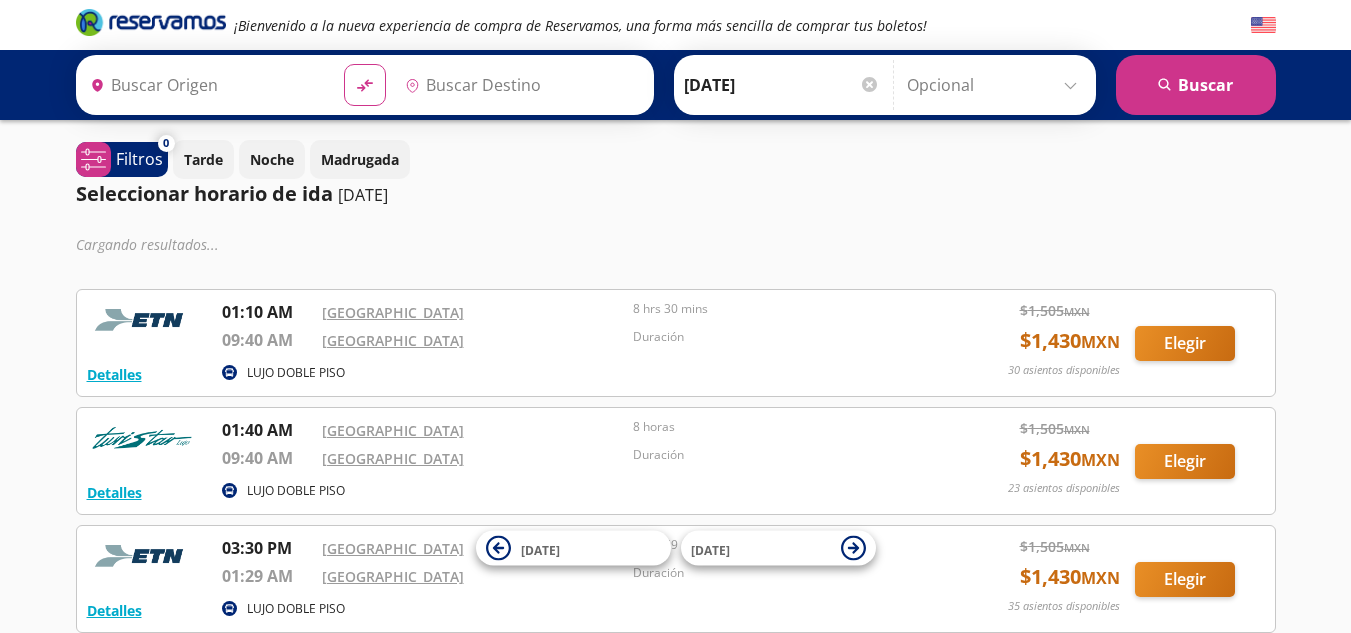 type on "[GEOGRAPHIC_DATA], [GEOGRAPHIC_DATA]" 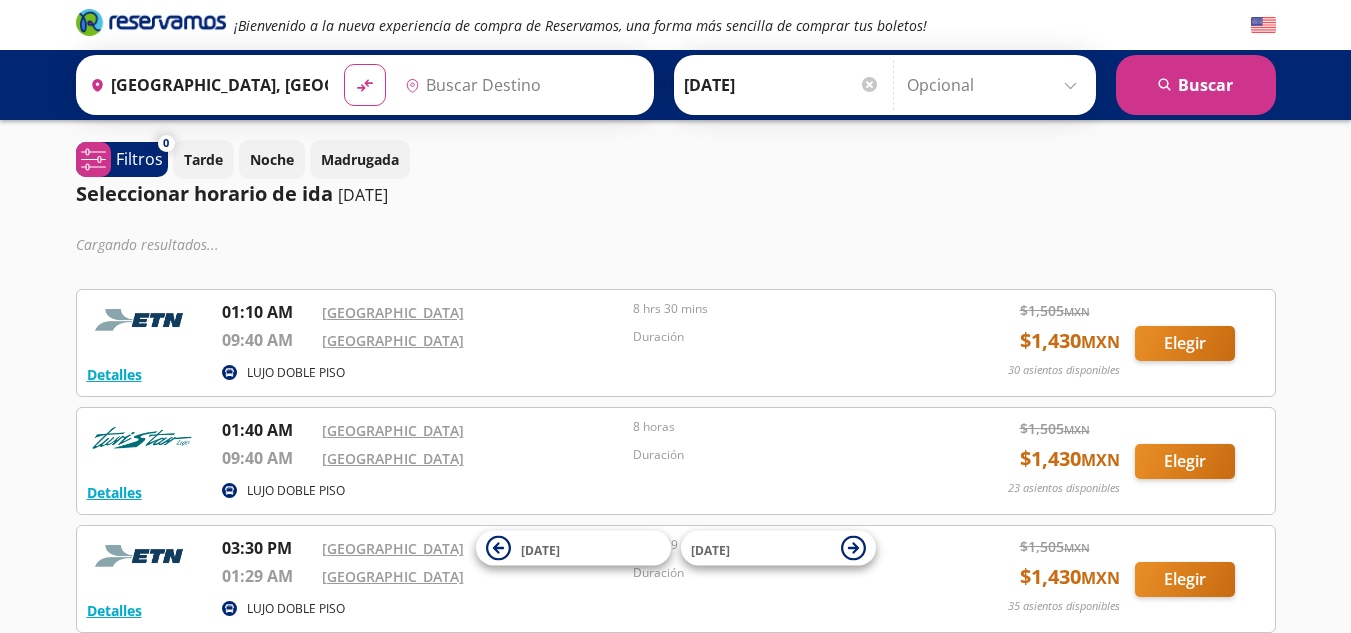 type on "Avenida Churubusco, Nuevo León" 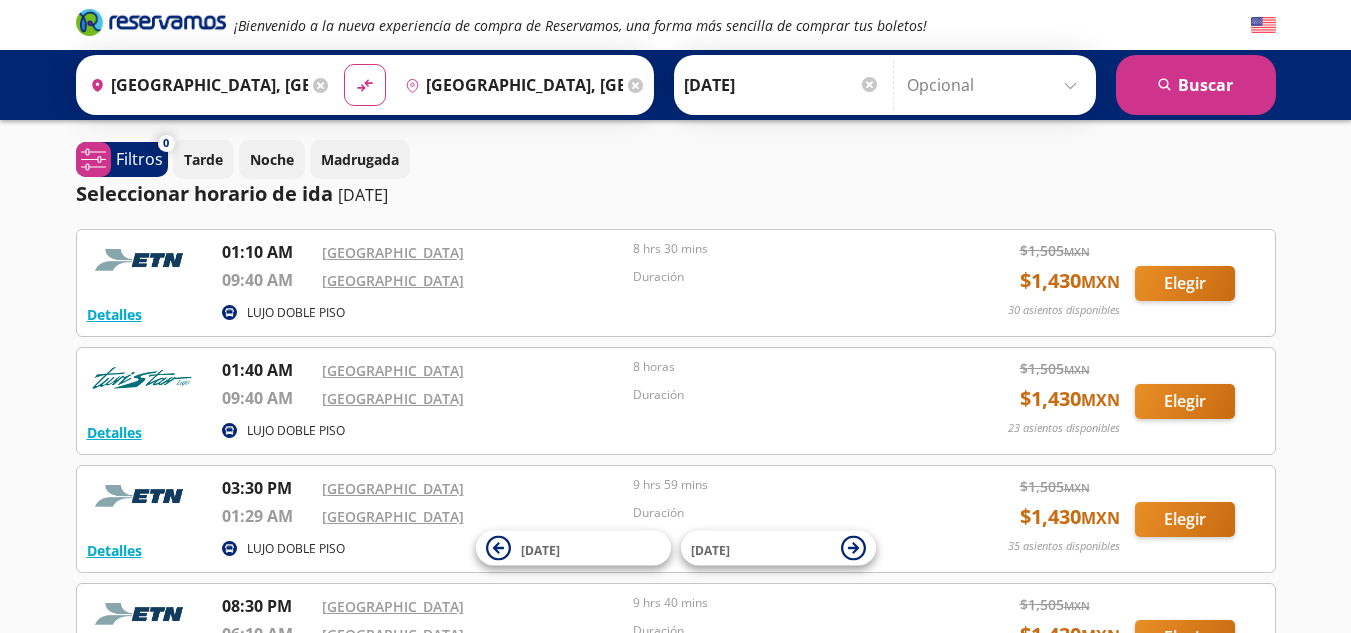 click at bounding box center [151, 22] 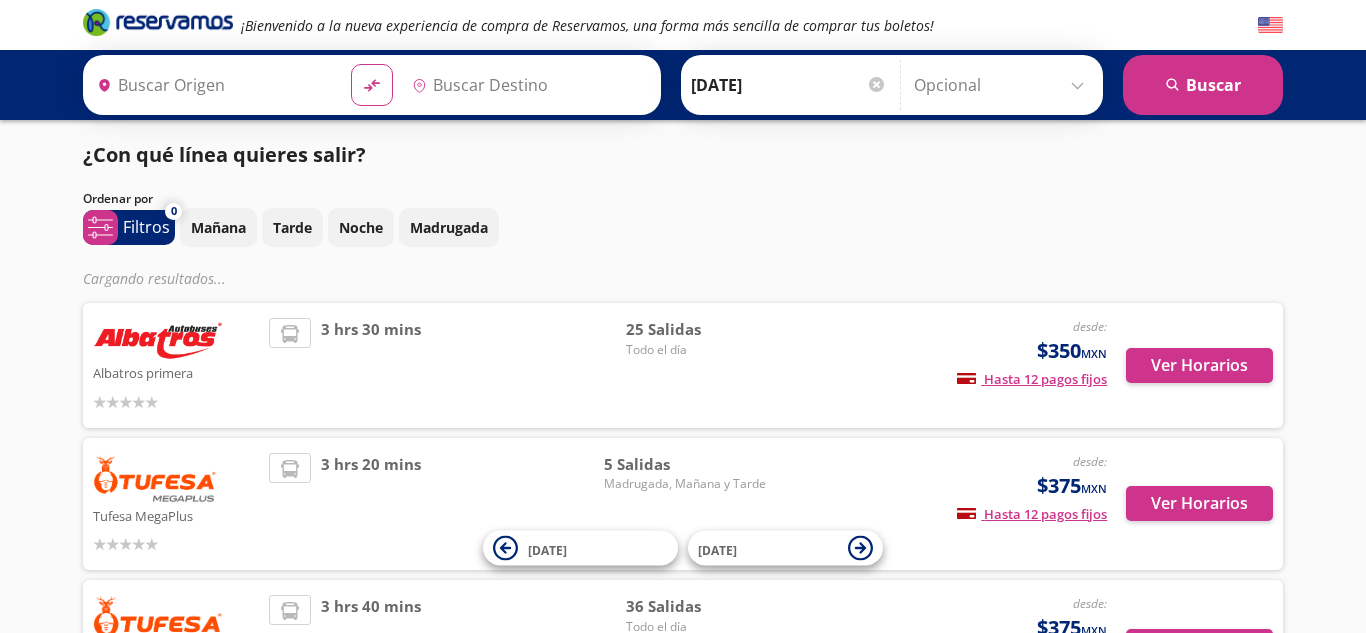 type on "Hermosillo, Sonora" 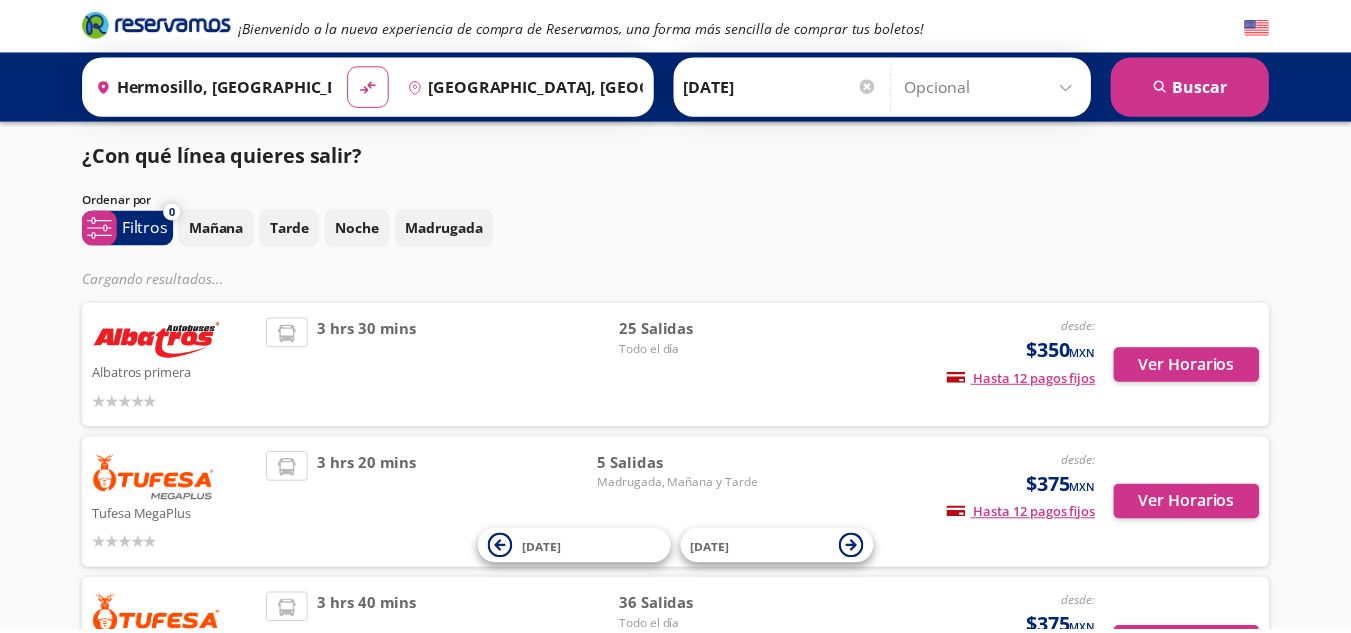 scroll, scrollTop: 0, scrollLeft: 0, axis: both 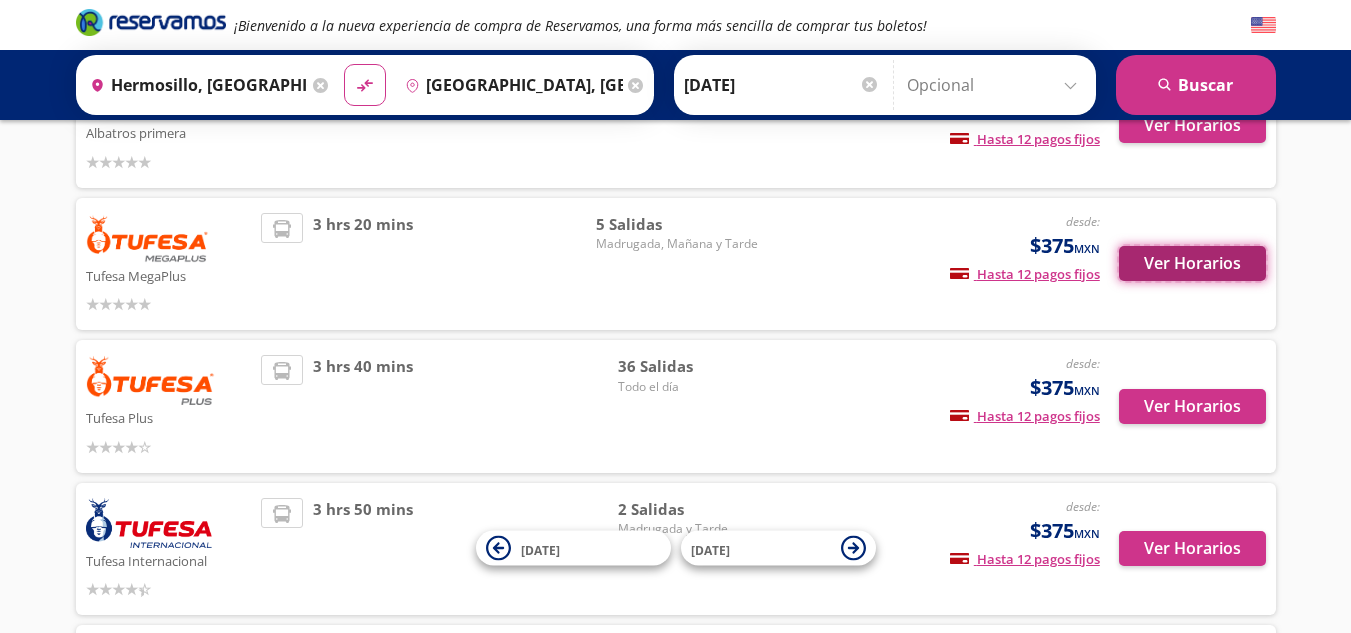click on "Ver Horarios" at bounding box center (1192, 263) 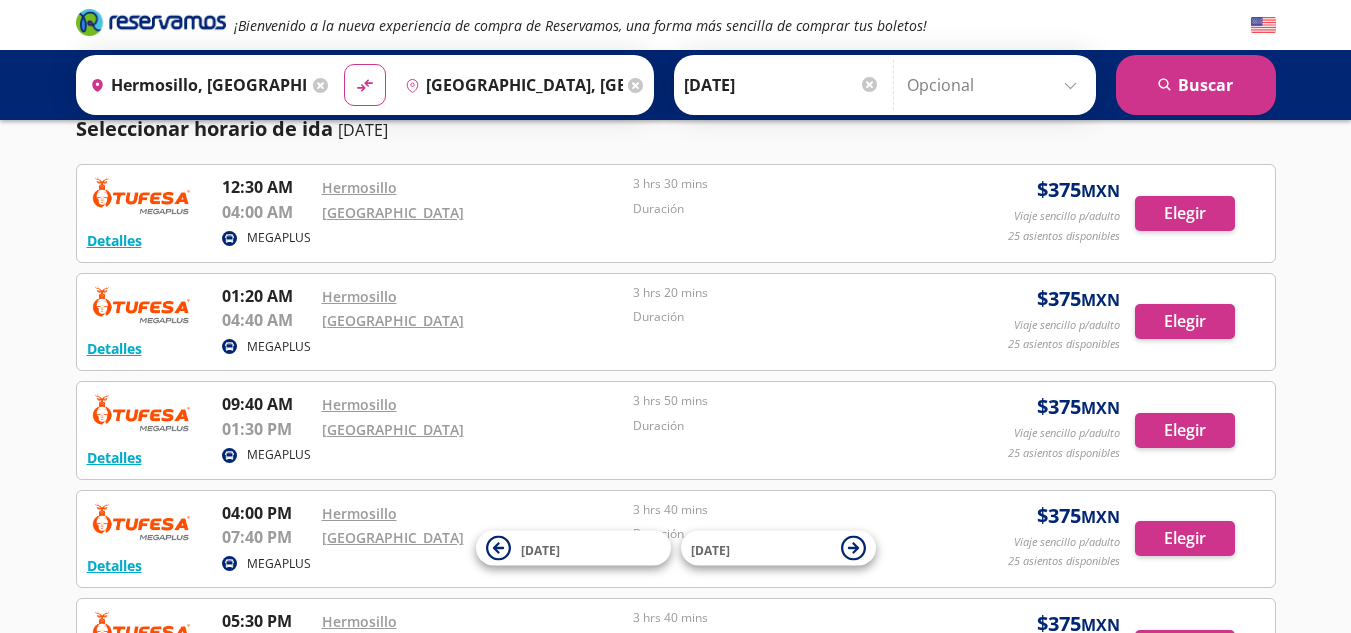 scroll, scrollTop: 100, scrollLeft: 0, axis: vertical 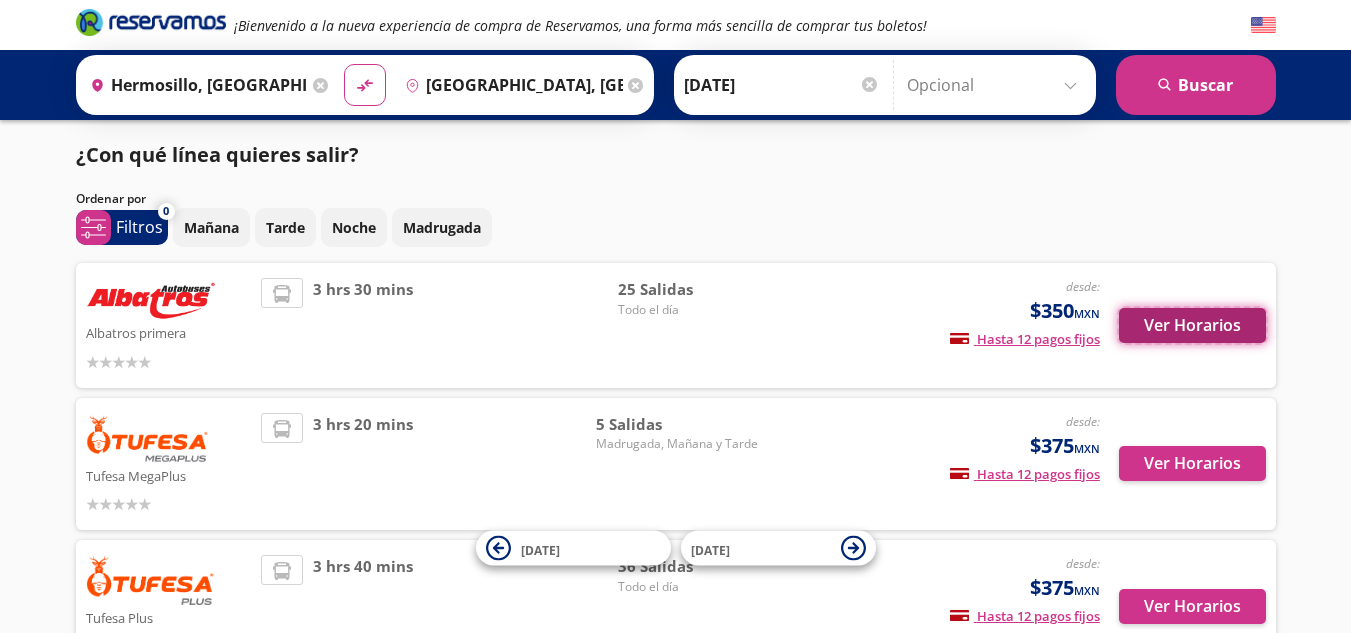 click on "Ver Horarios" at bounding box center [1192, 325] 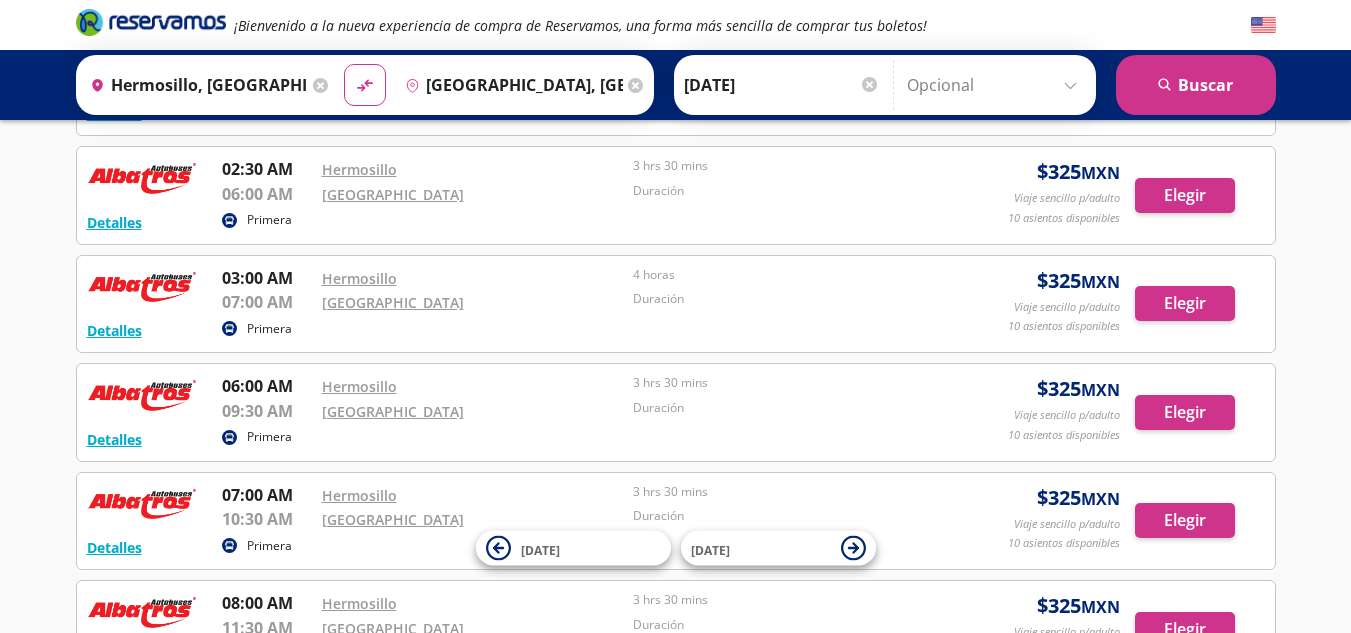 scroll, scrollTop: 600, scrollLeft: 0, axis: vertical 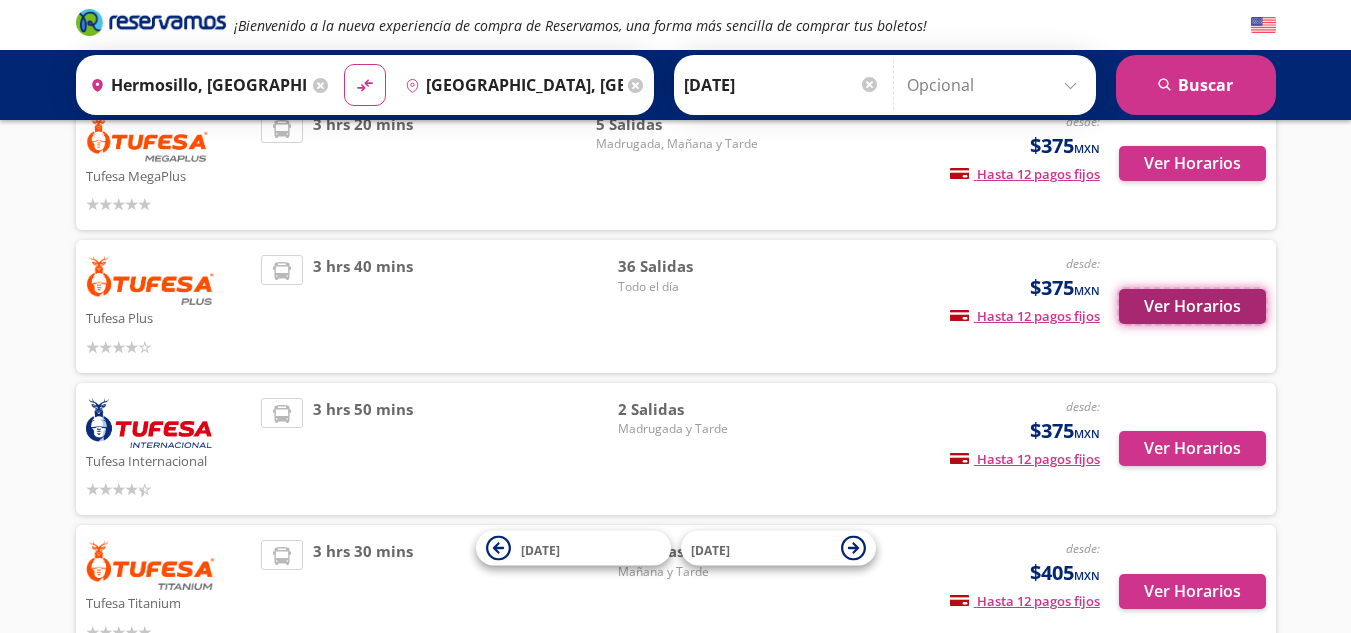 click on "Ver Horarios" at bounding box center [1192, 306] 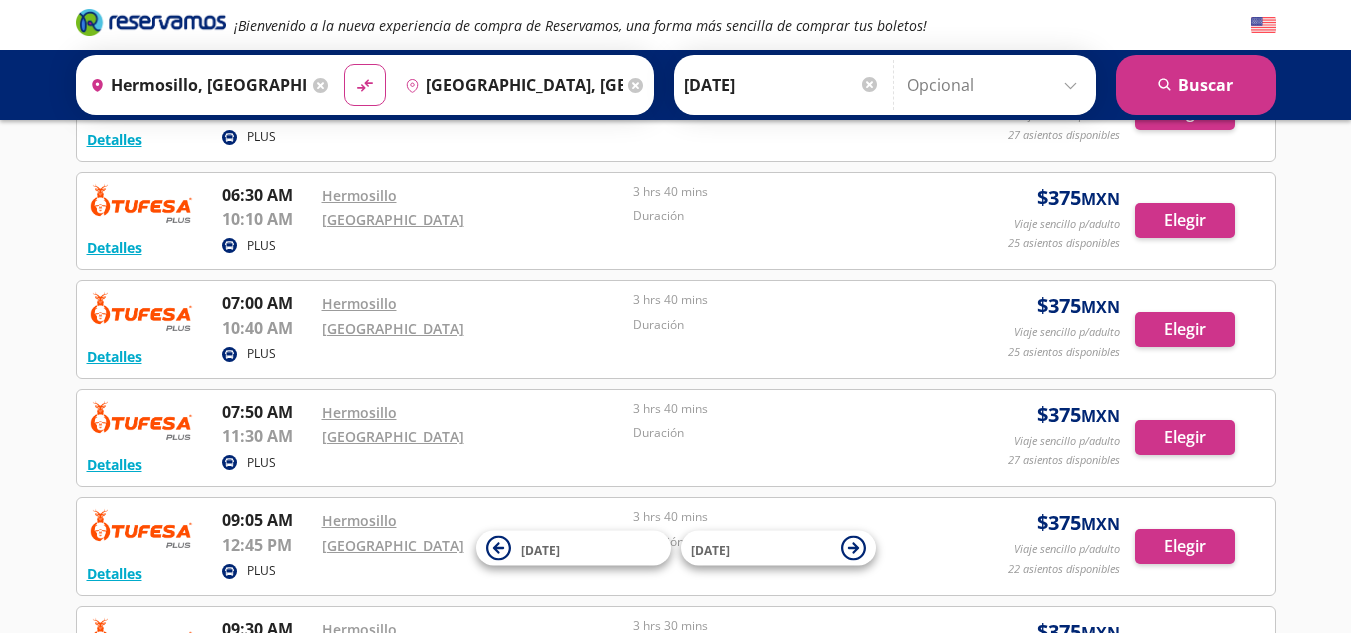scroll, scrollTop: 1100, scrollLeft: 0, axis: vertical 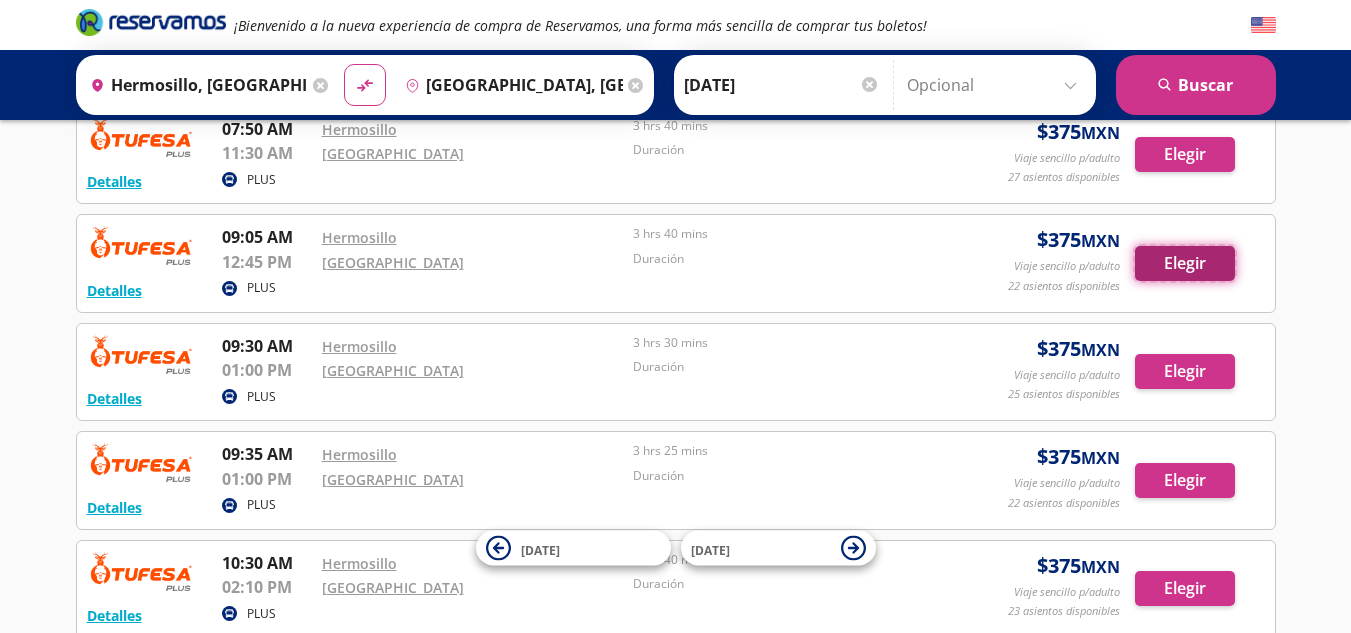 click on "Elegir" at bounding box center (1185, 263) 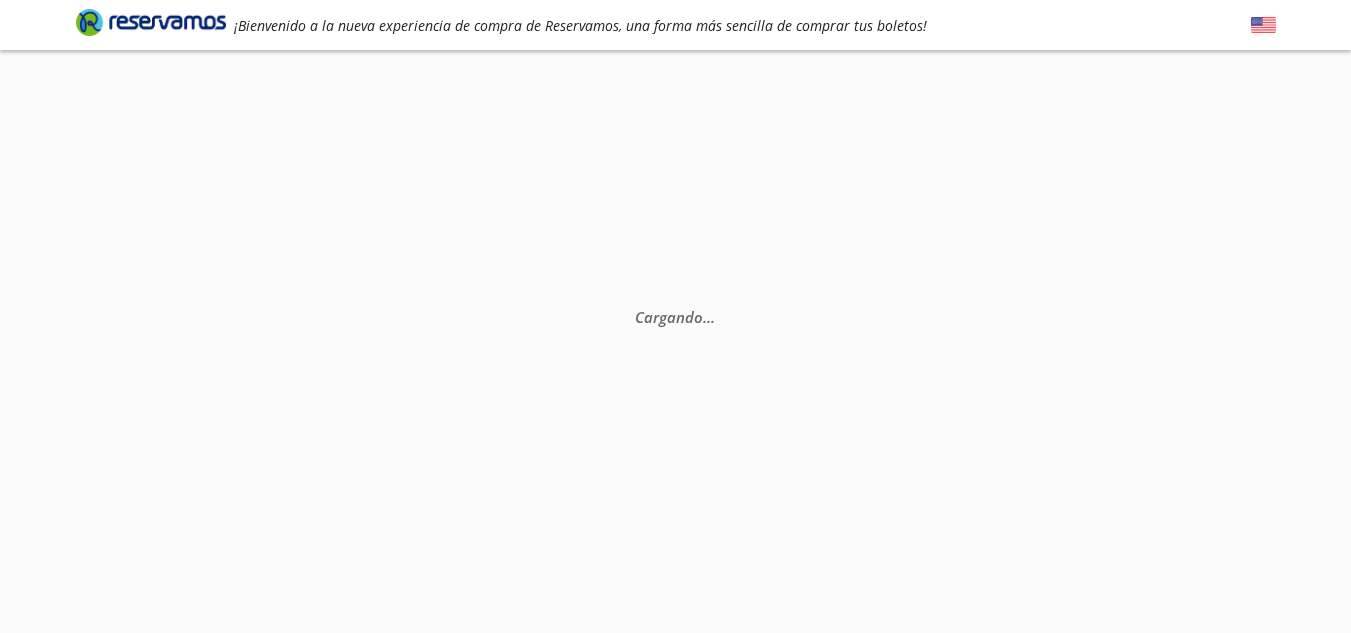 scroll, scrollTop: 0, scrollLeft: 0, axis: both 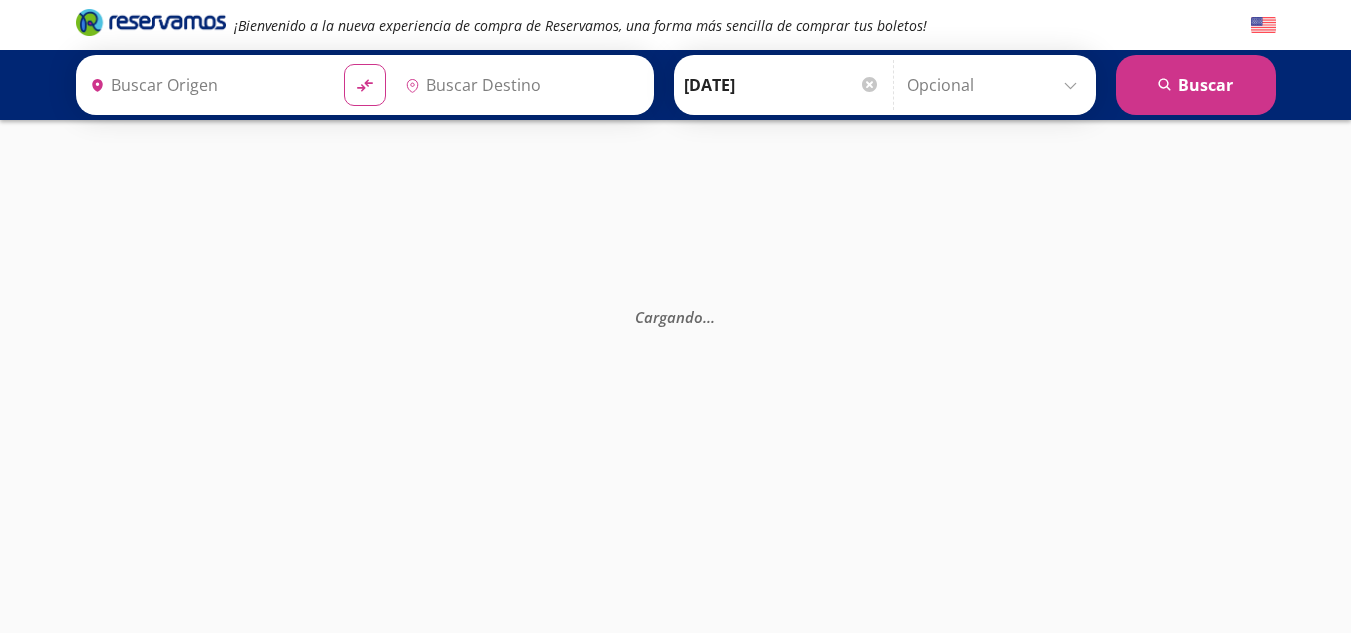 type on "Hermosillo, Sonora" 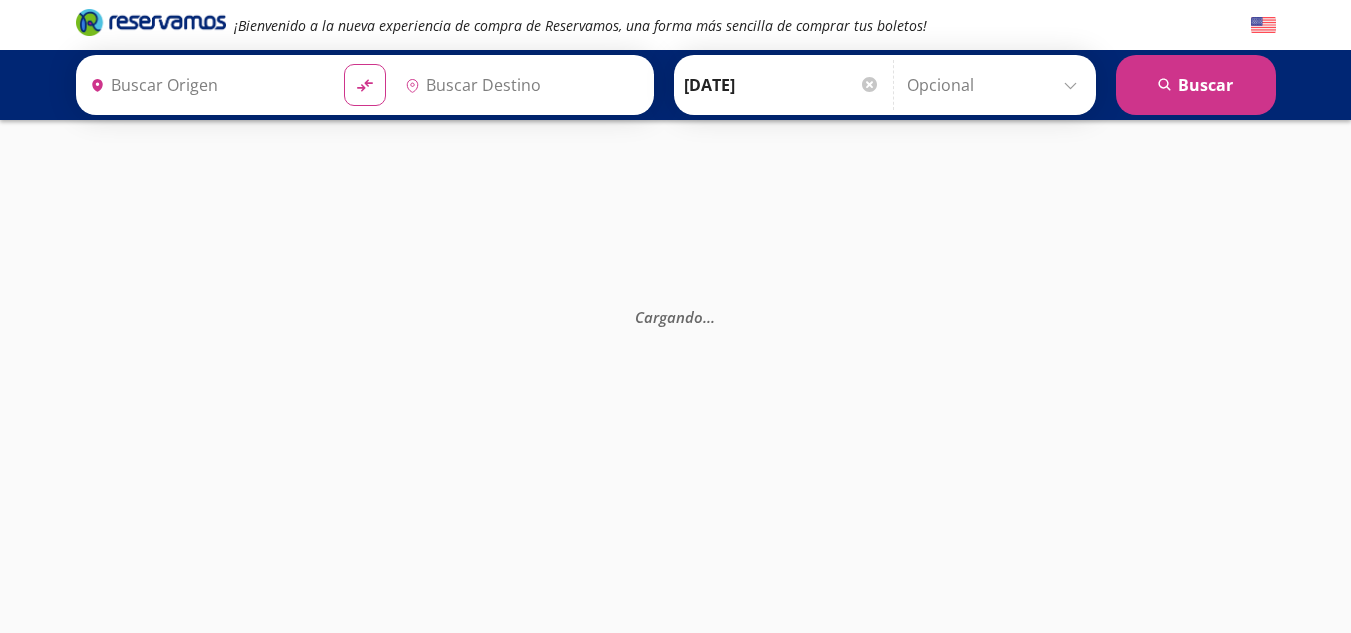 type on "Ciudad Obregón, Sonora" 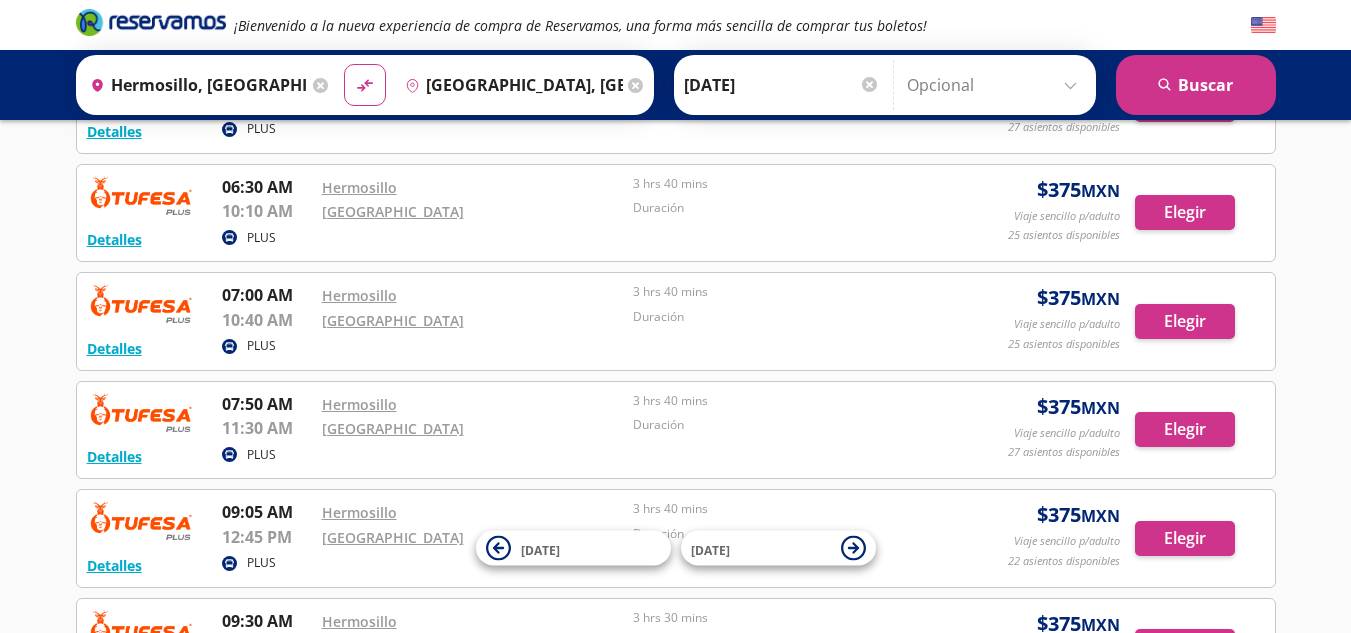scroll, scrollTop: 1000, scrollLeft: 0, axis: vertical 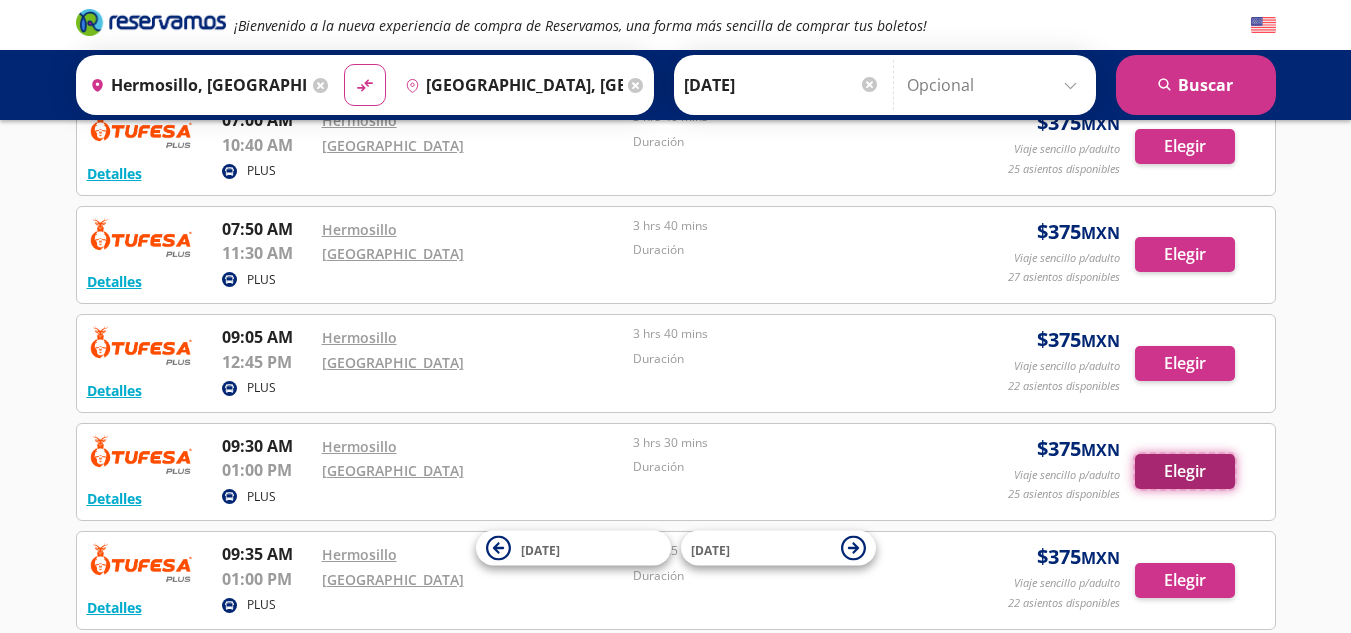 click on "Elegir" at bounding box center [1185, 471] 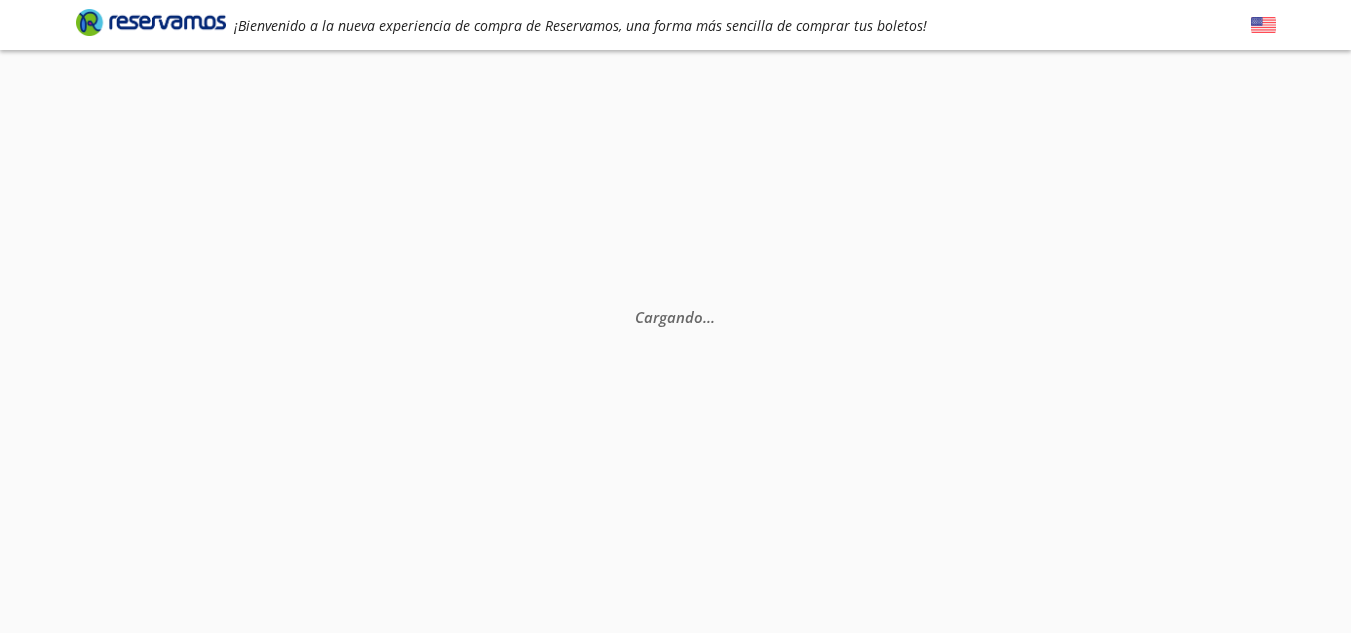 scroll, scrollTop: 0, scrollLeft: 0, axis: both 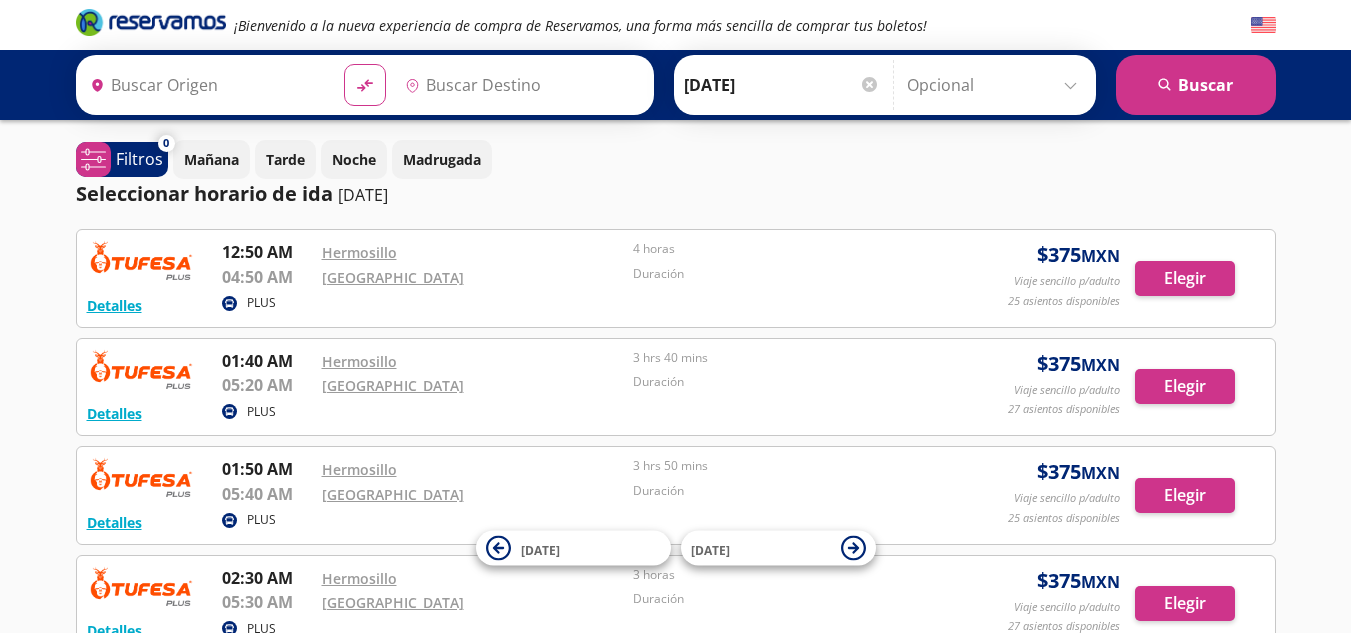 type on "Hermosillo, Sonora" 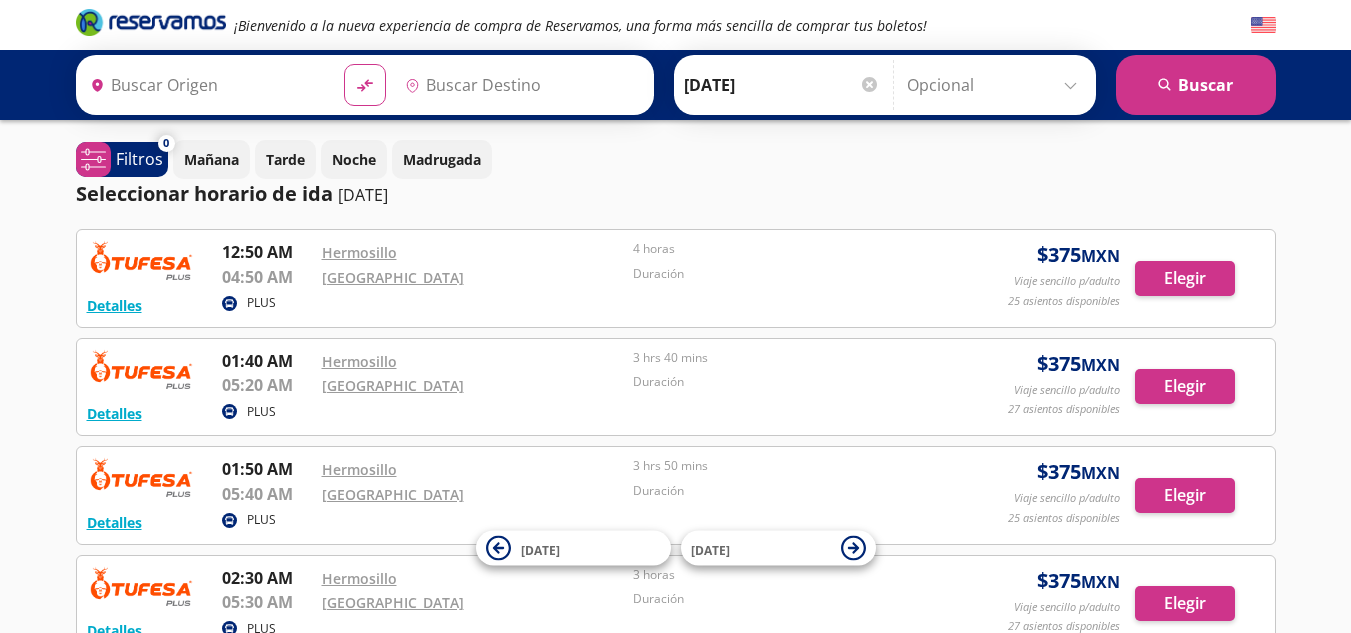 type on "Ciudad Obregón, Sonora" 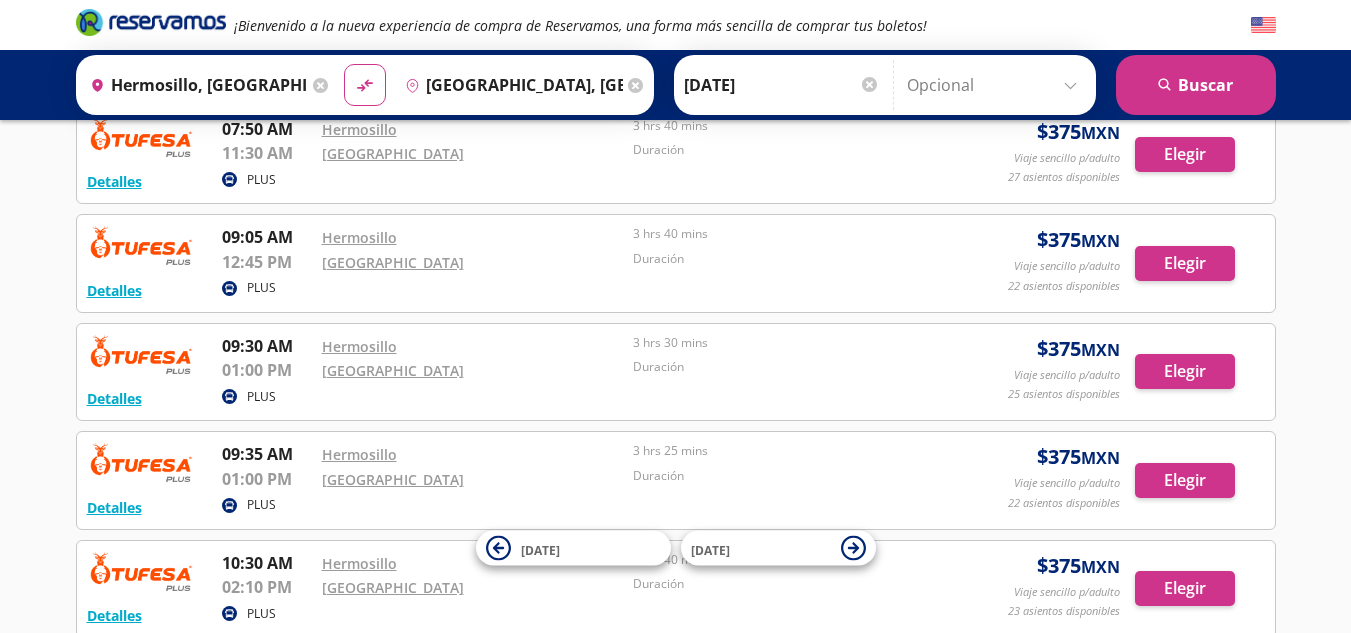 scroll, scrollTop: 1200, scrollLeft: 0, axis: vertical 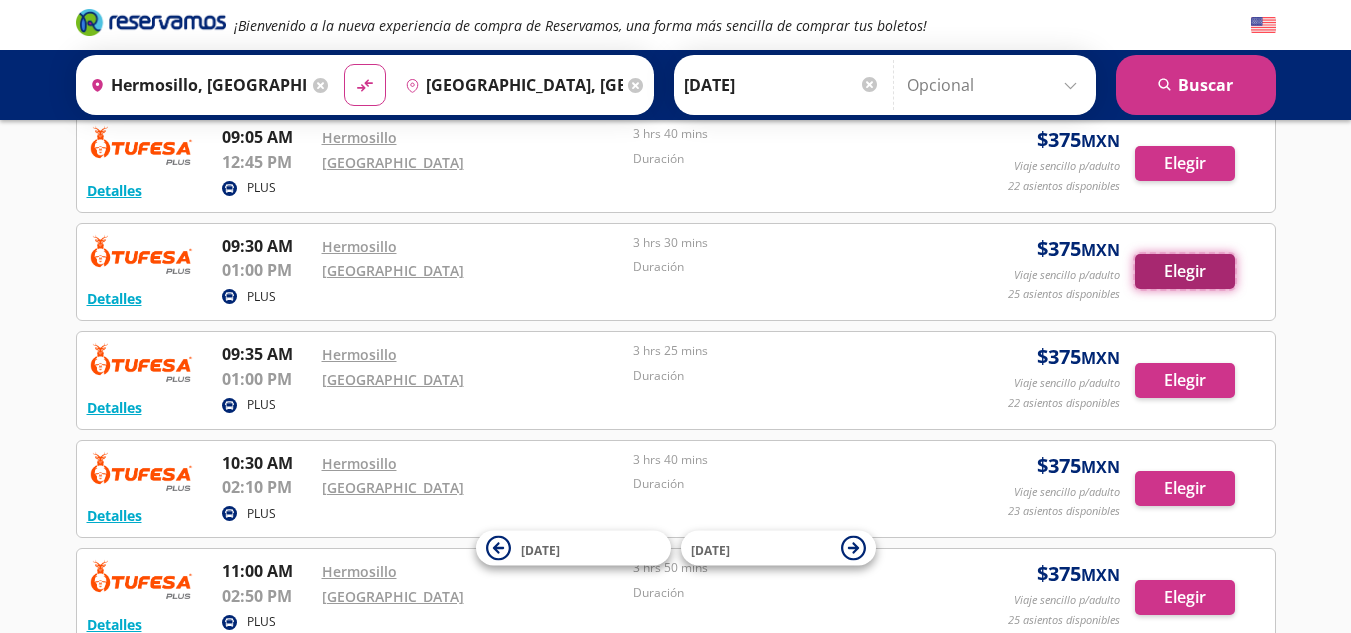 click on "Elegir" at bounding box center [1185, 271] 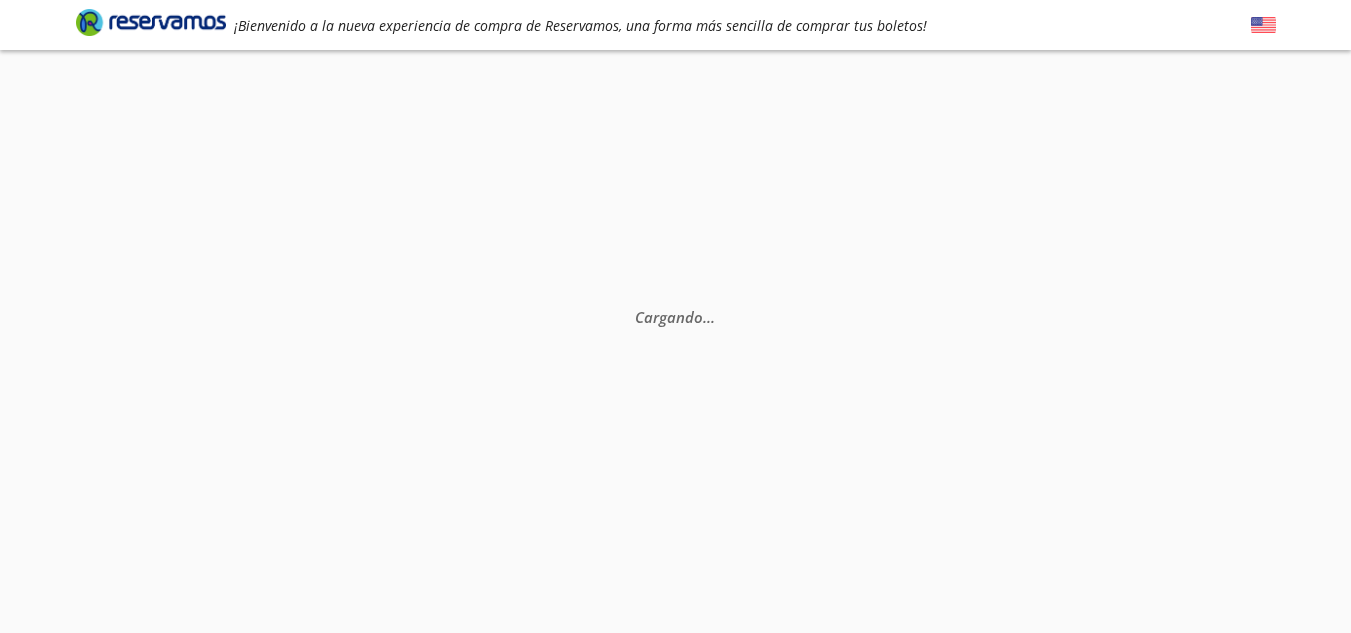 scroll, scrollTop: 0, scrollLeft: 0, axis: both 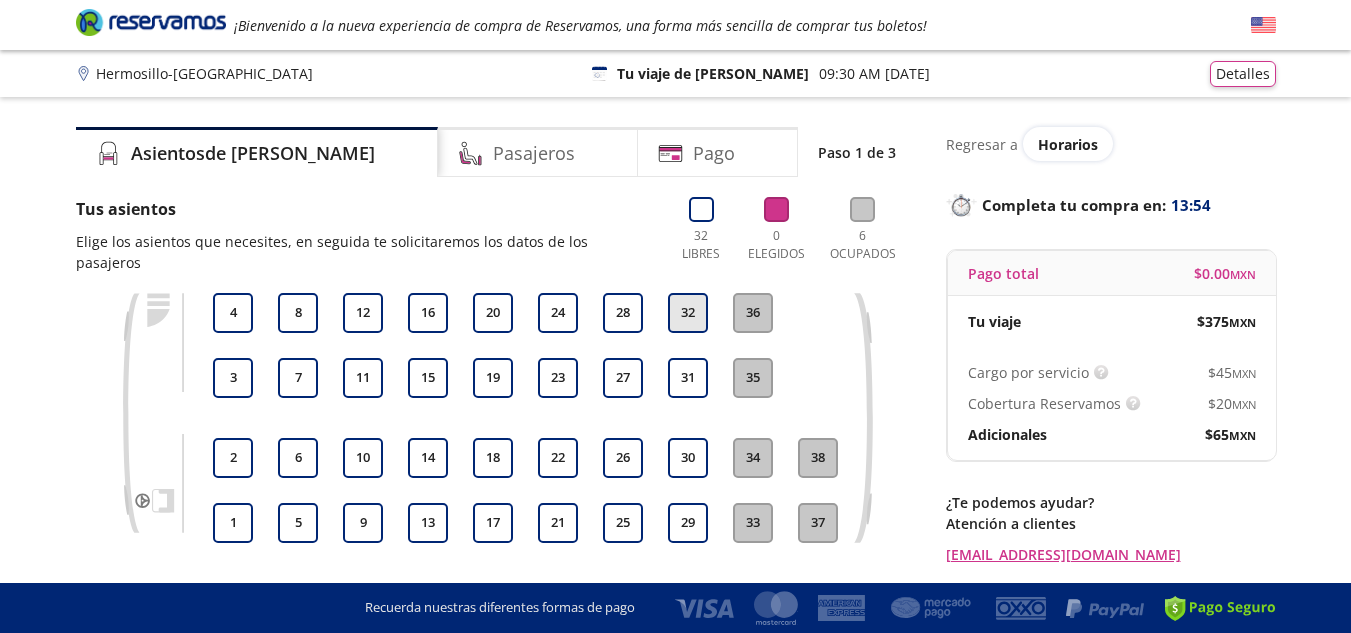 click on "32" at bounding box center [688, 313] 